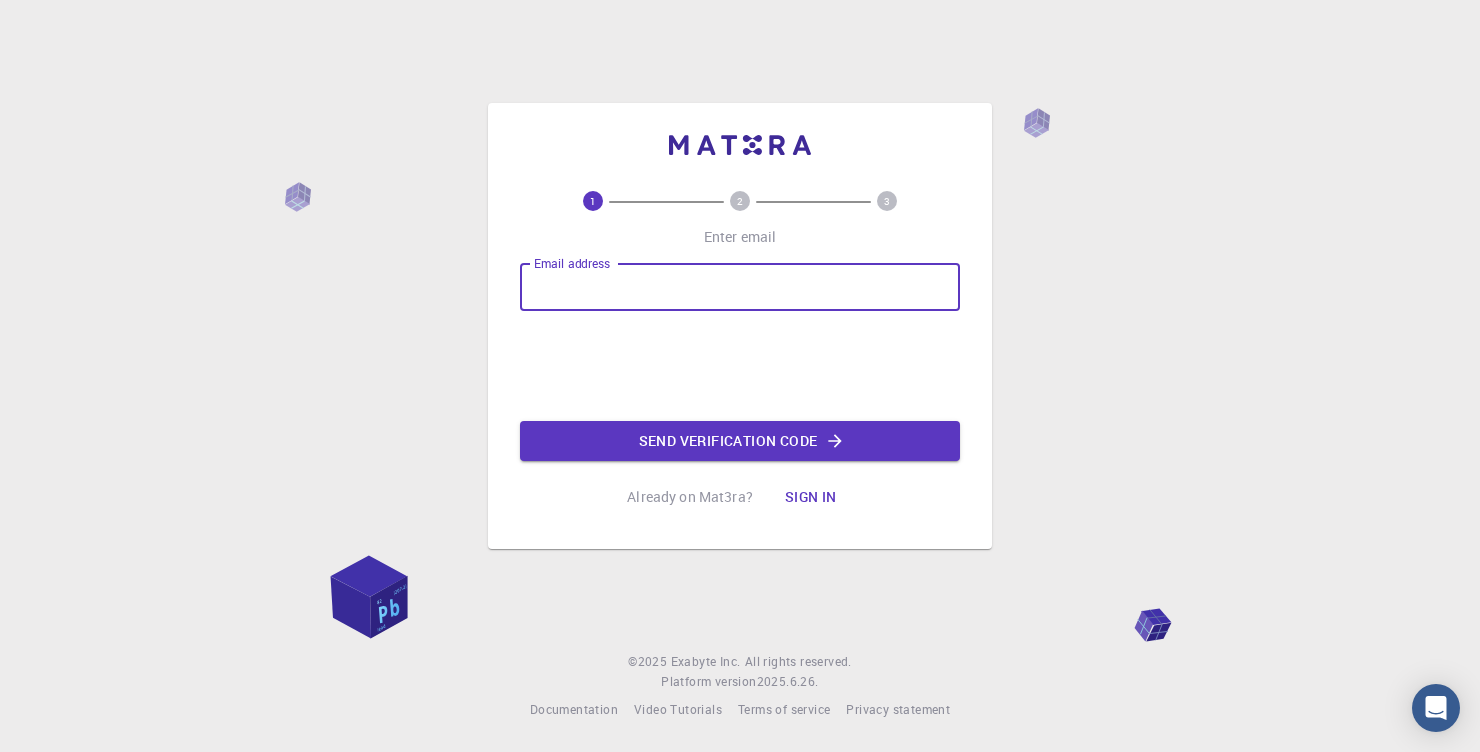 scroll, scrollTop: 0, scrollLeft: 0, axis: both 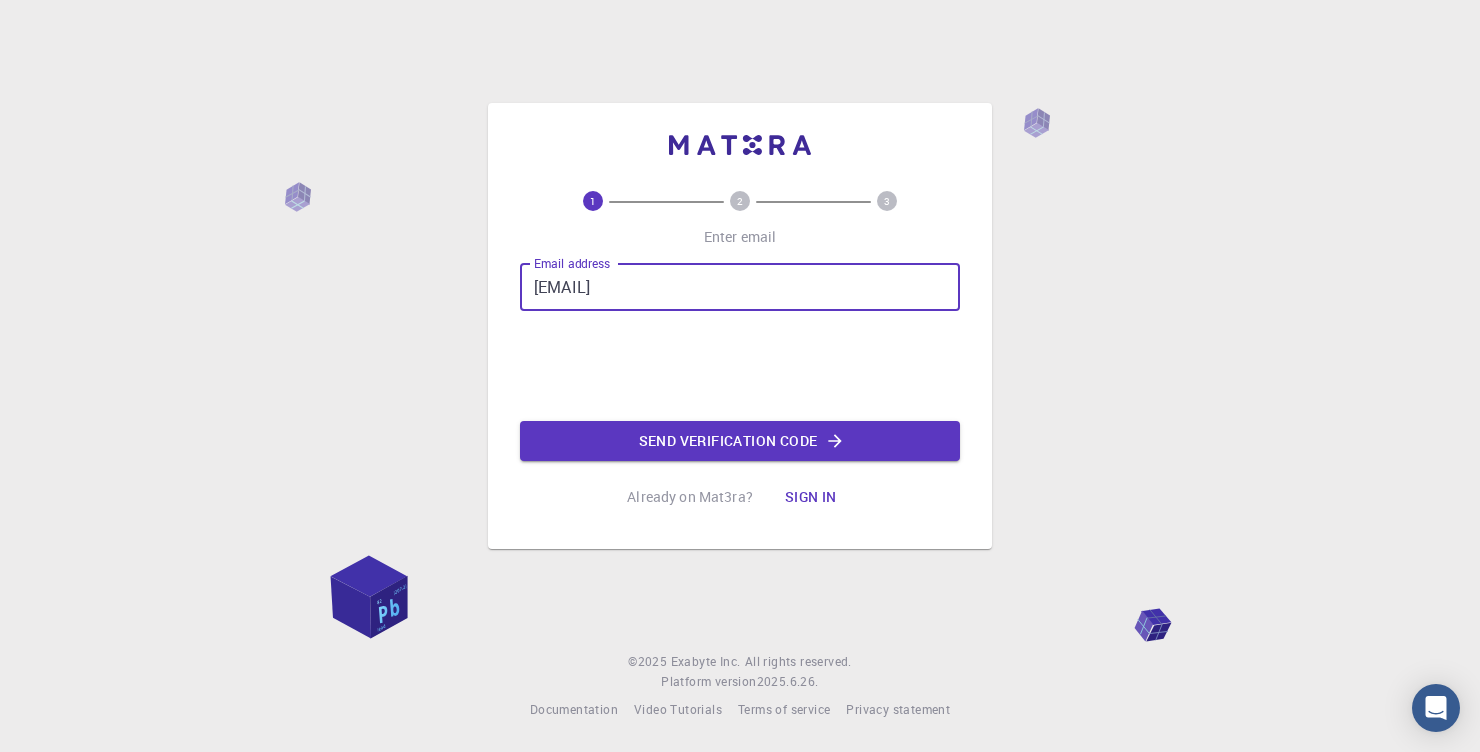 type on "[EMAIL]" 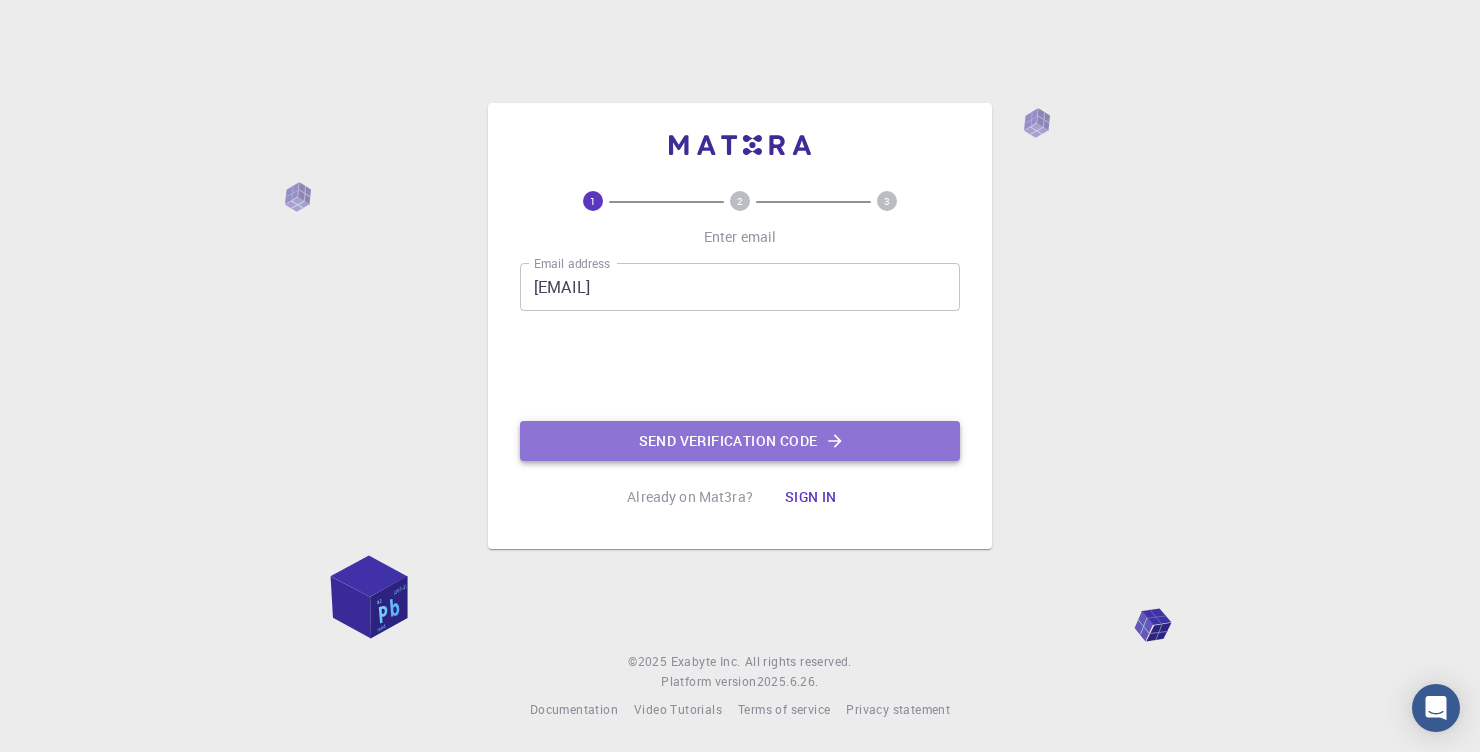 click on "Send verification code" 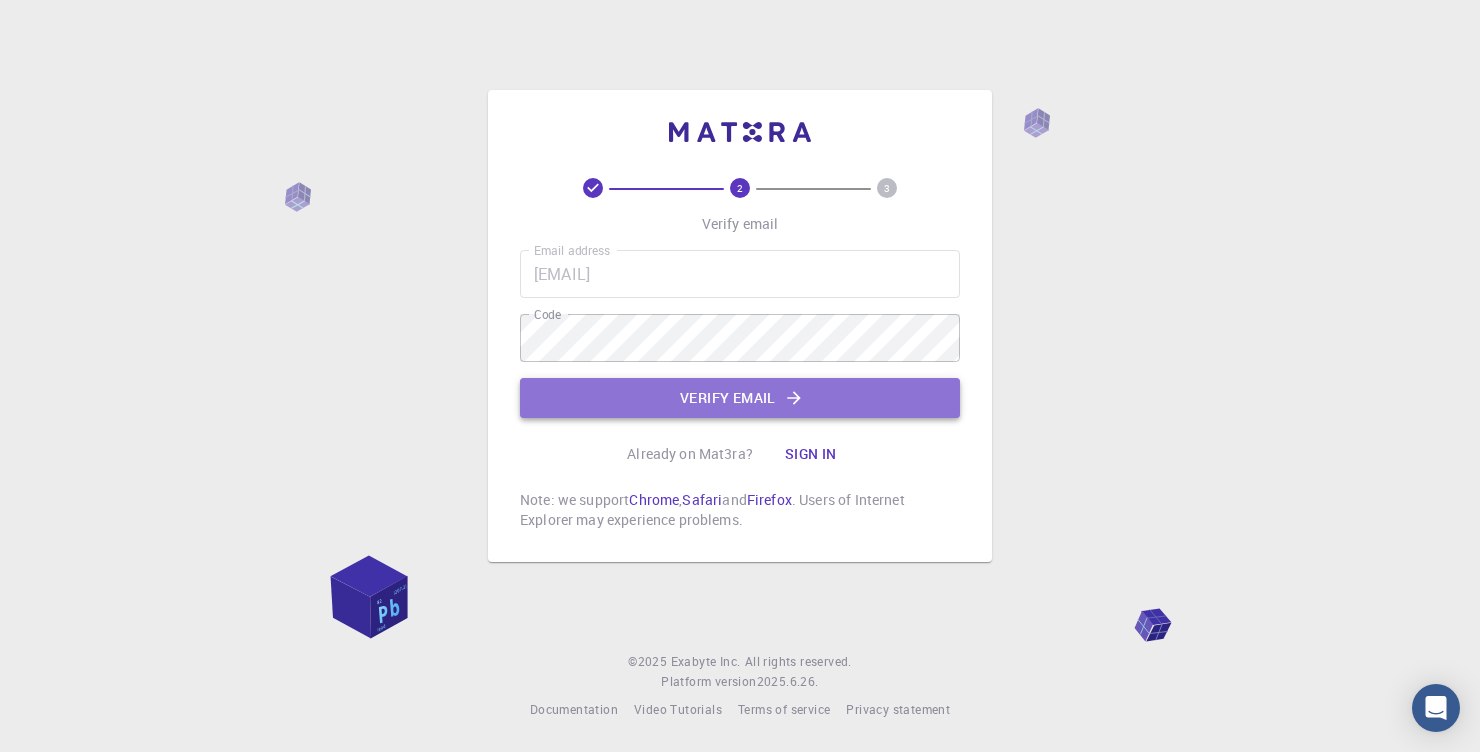click on "Verify email" 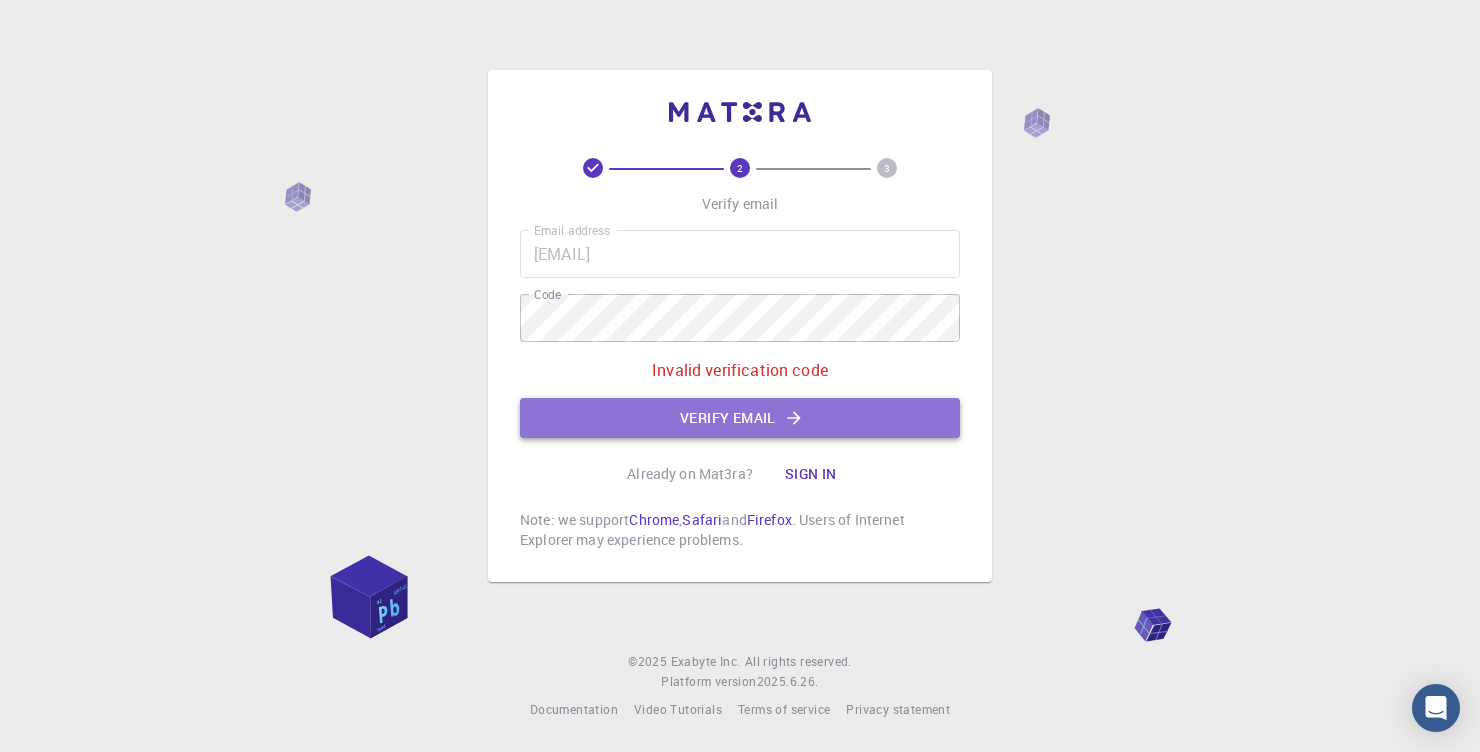 click on "Verify email" at bounding box center (740, 418) 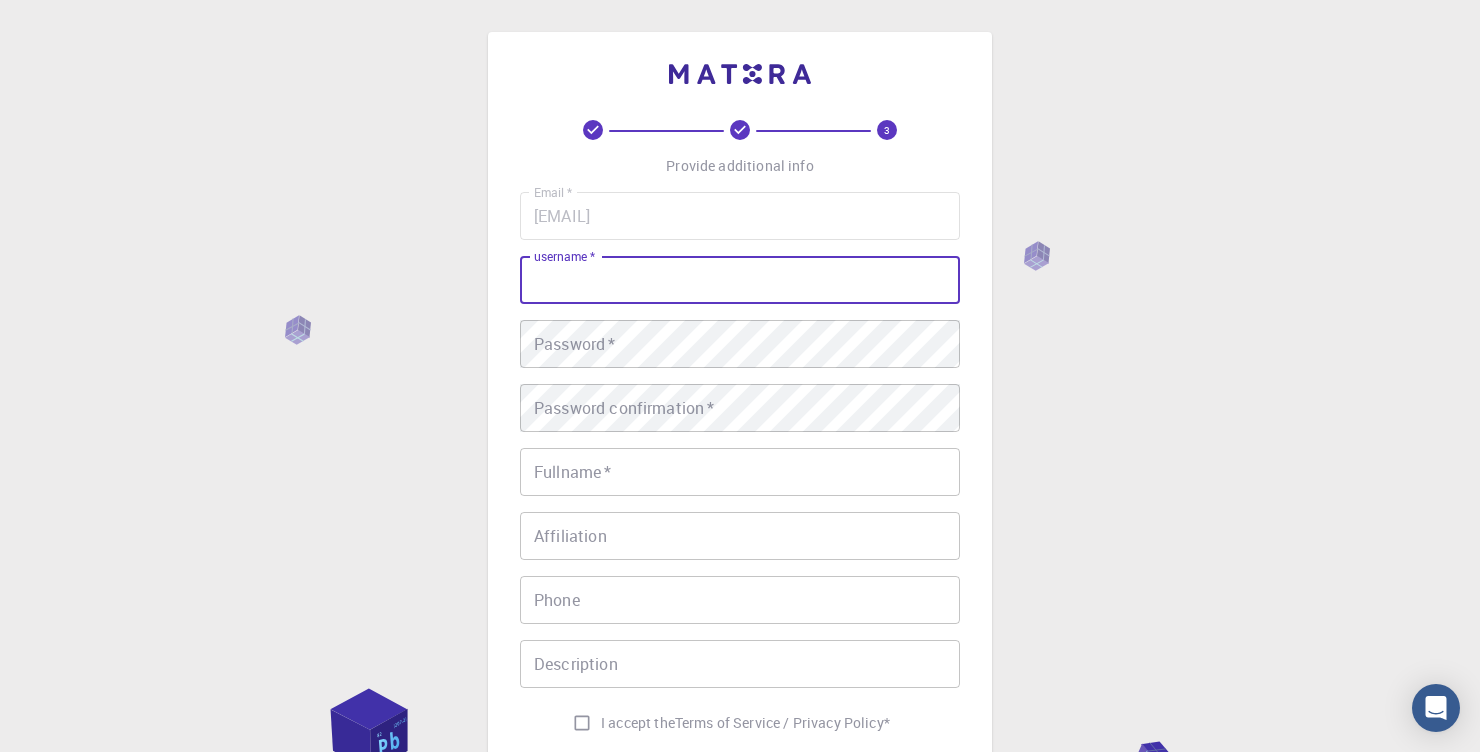 click on "username   *" at bounding box center [740, 280] 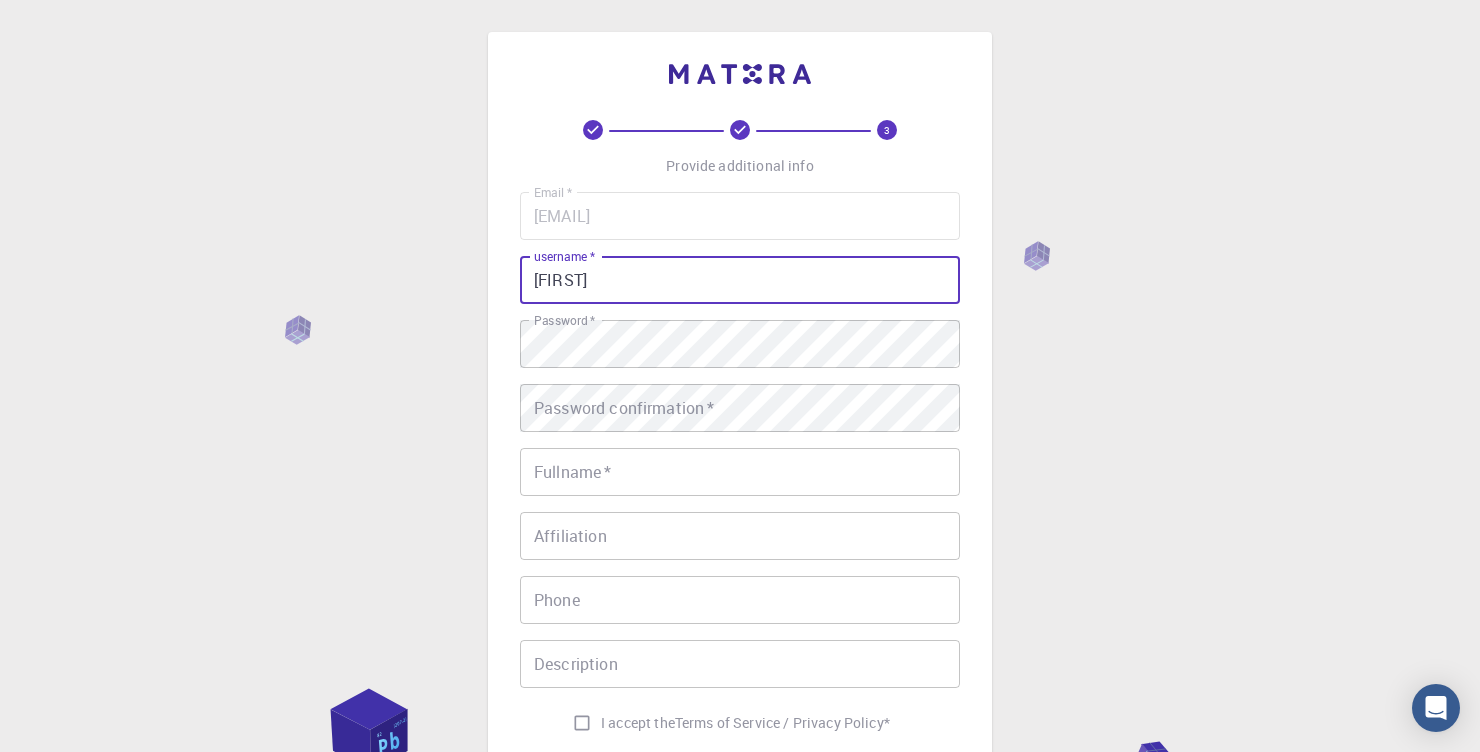 type on "[FIRST]" 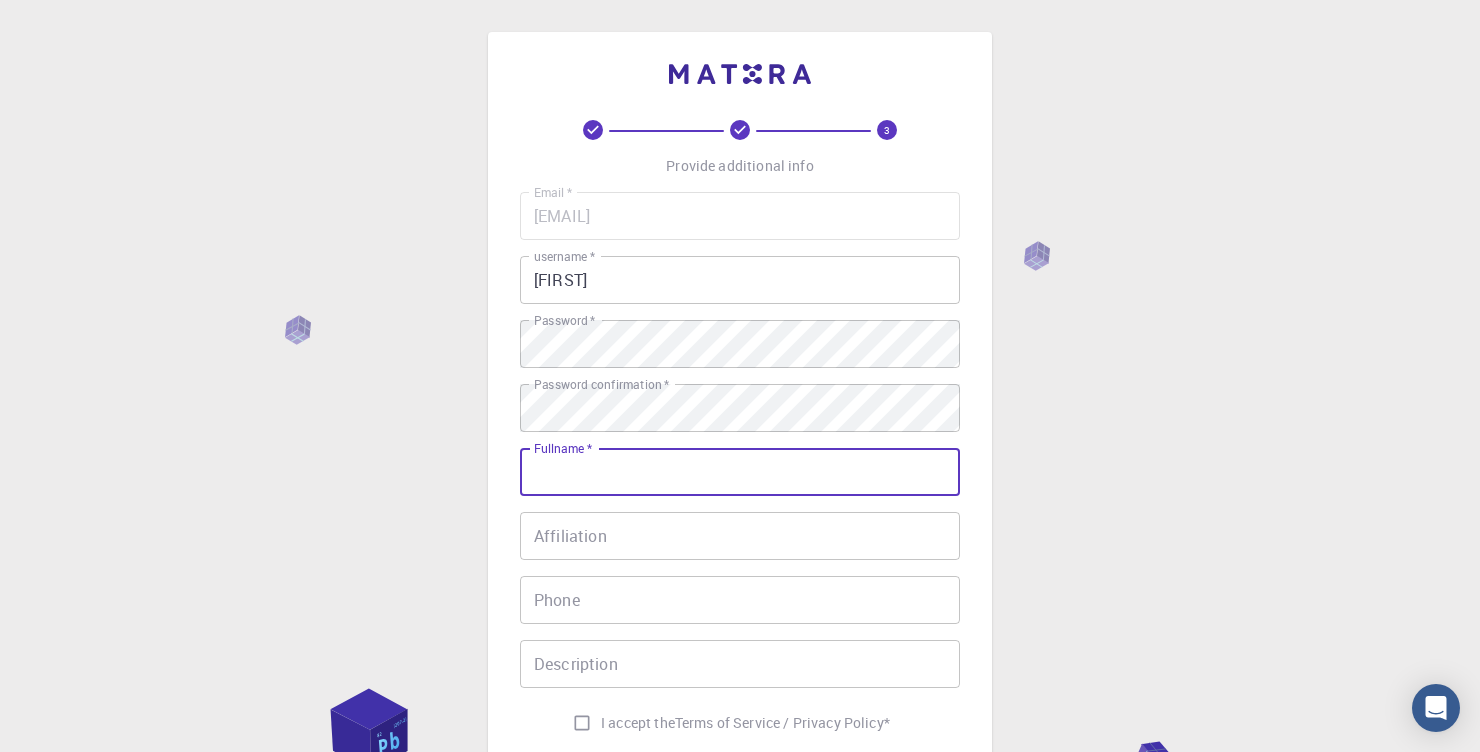 click on "Fullname   *" at bounding box center [740, 472] 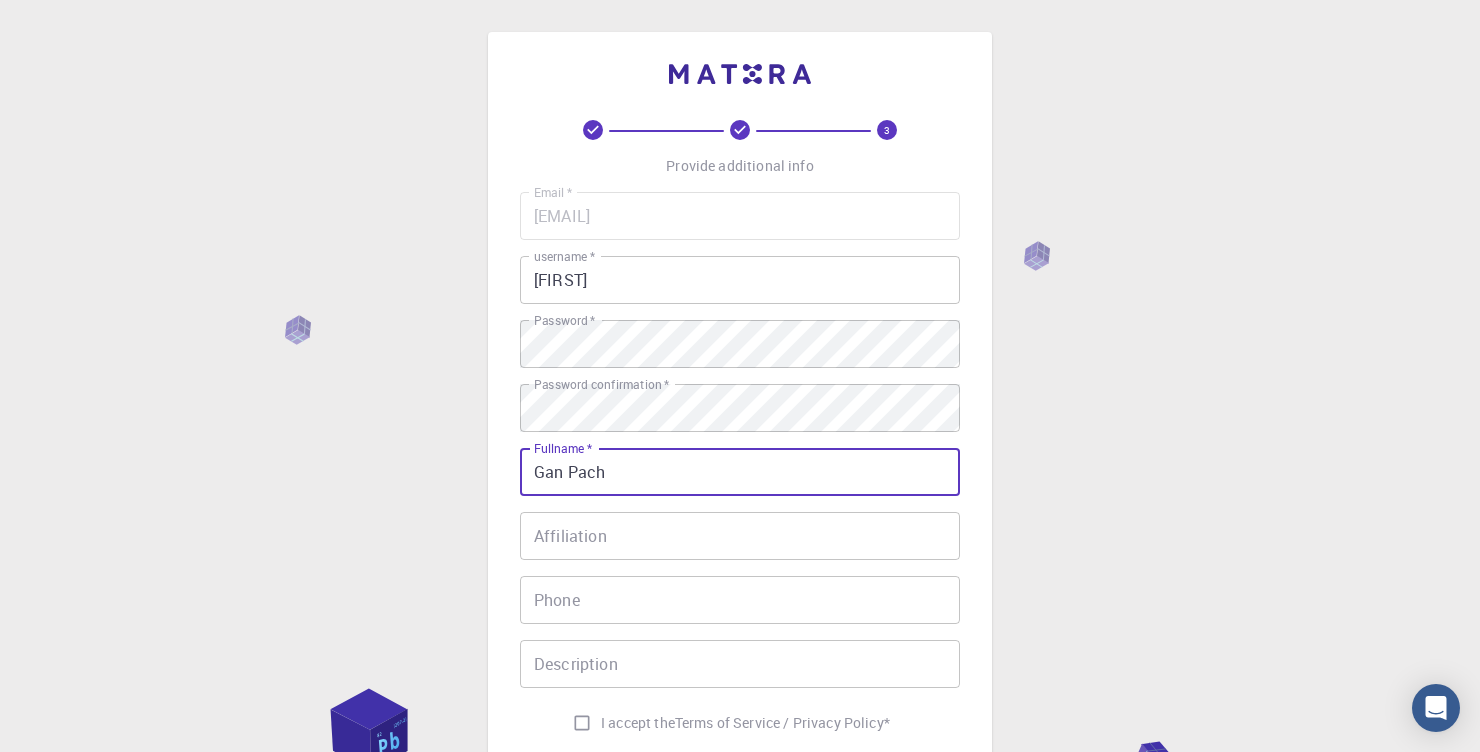 type on "Gan Pach" 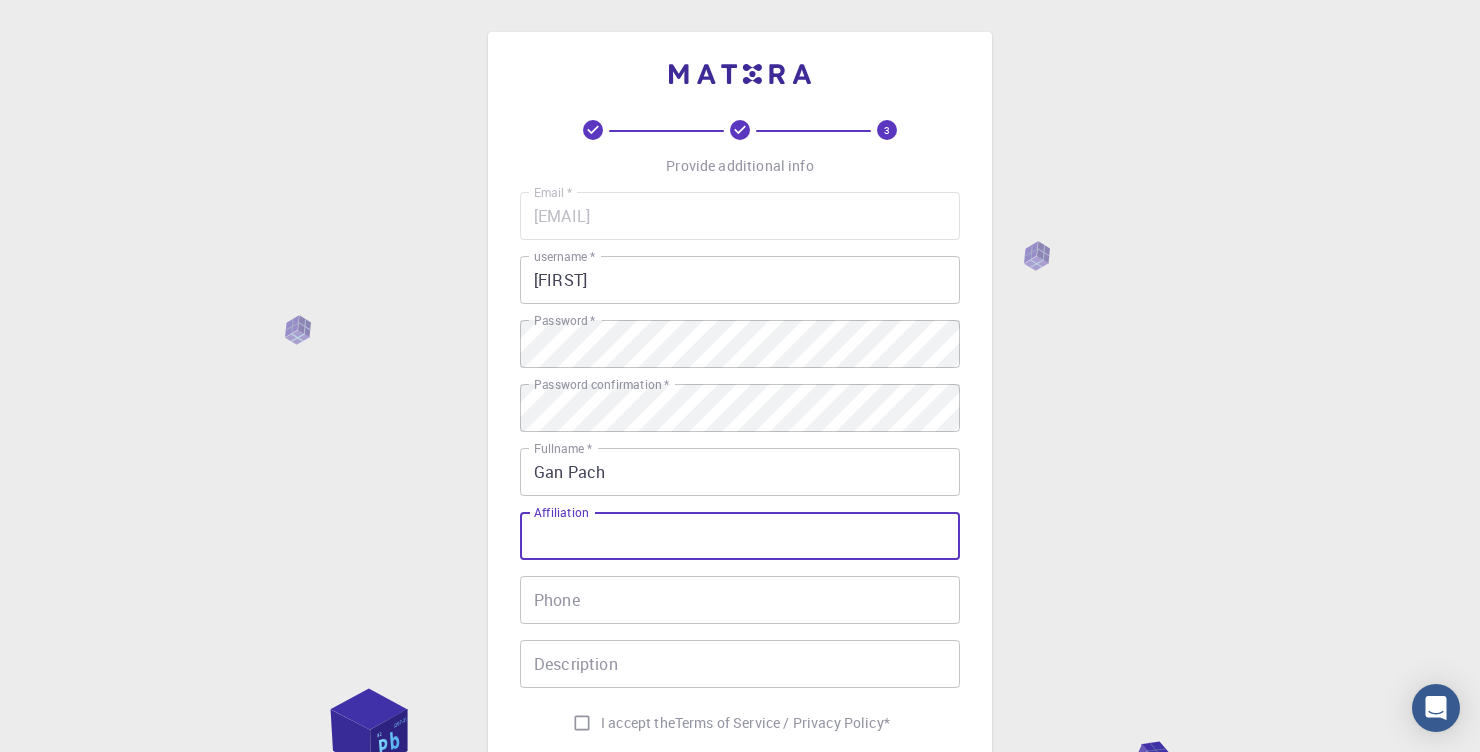 click on "Affiliation" at bounding box center [740, 536] 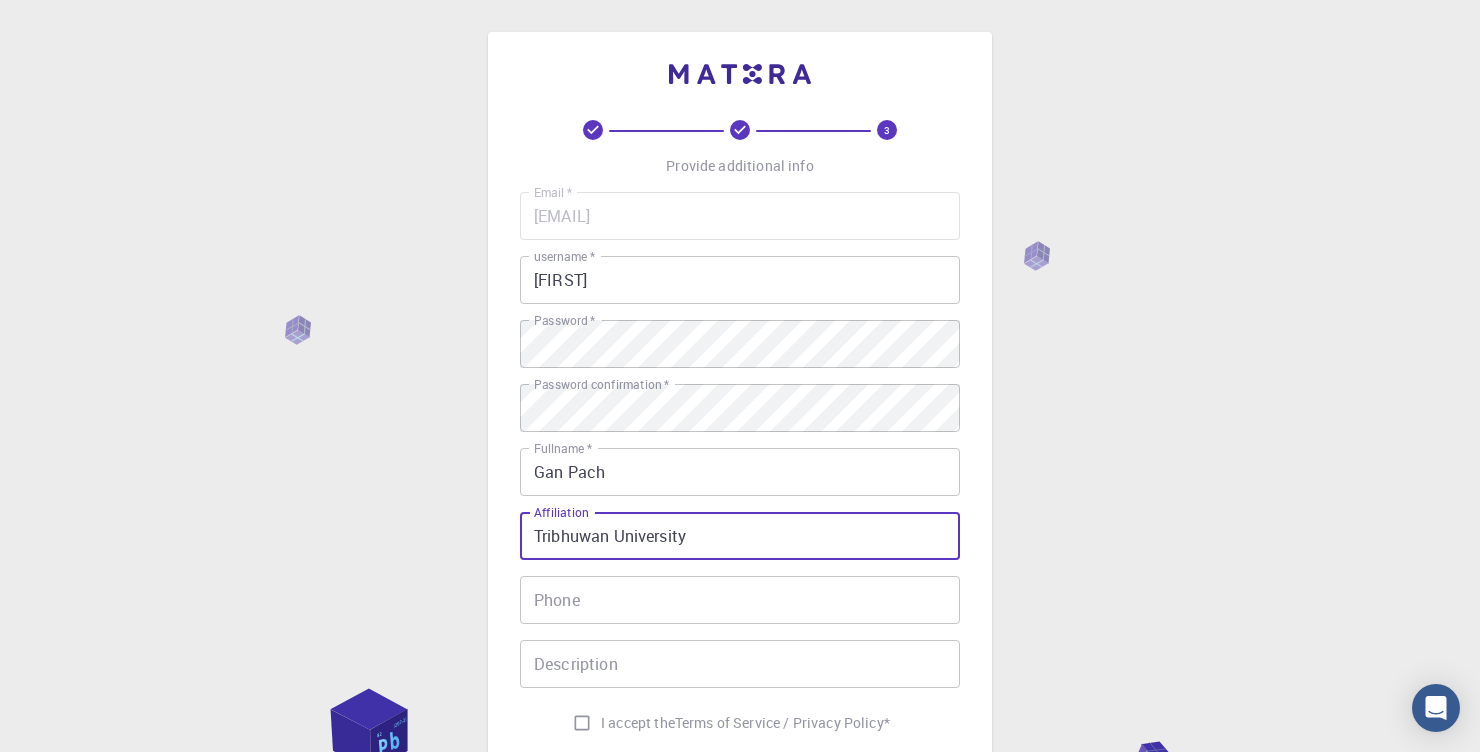 type on "Tribhuwan University" 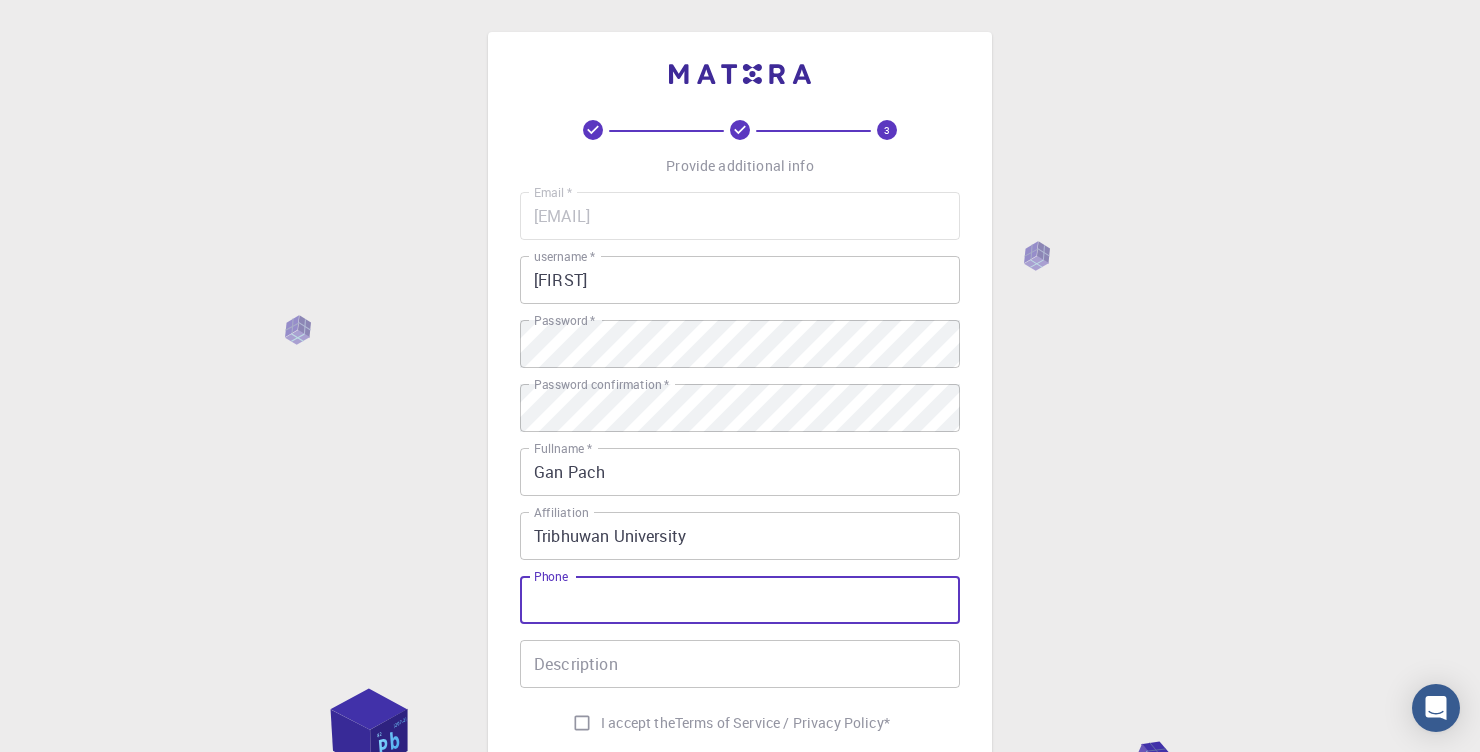 click on "Phone" at bounding box center [740, 600] 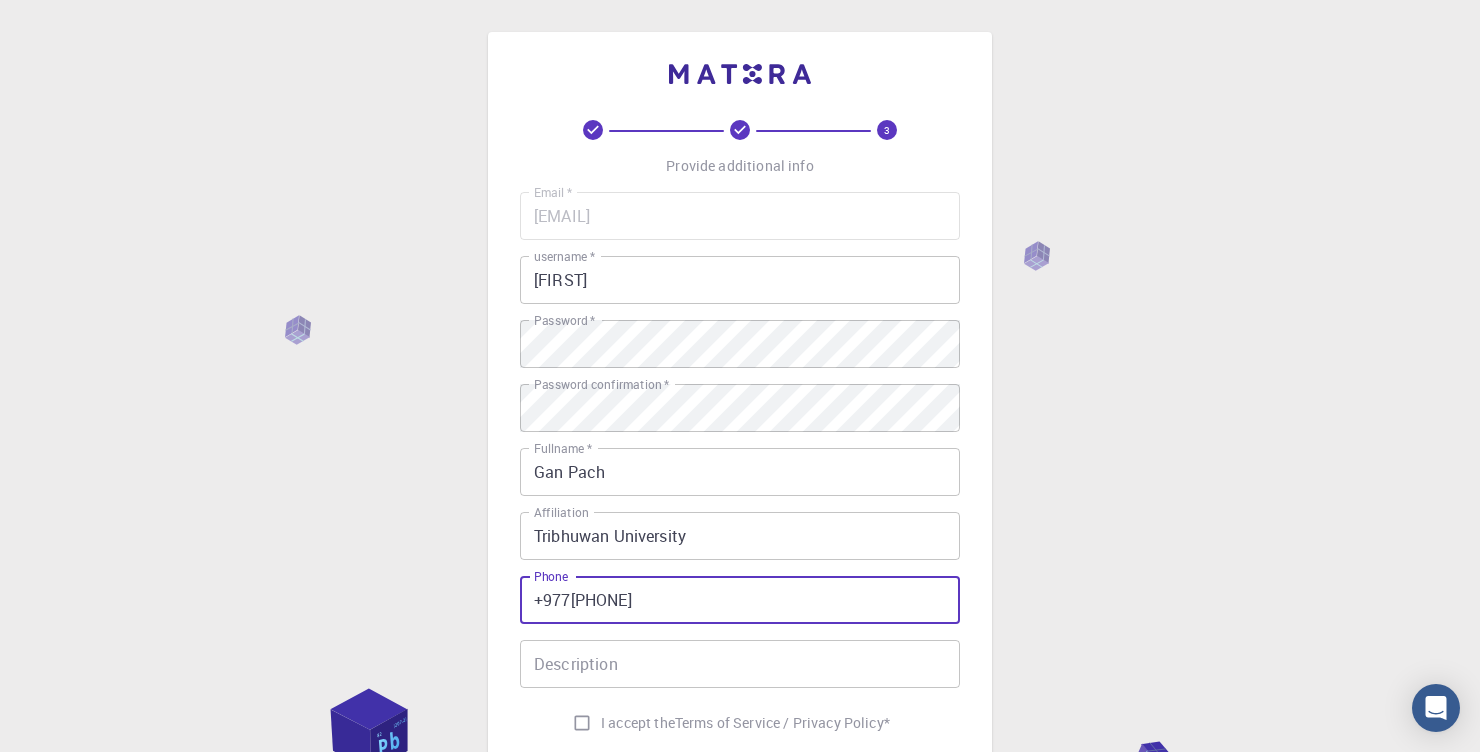 type on "+977[PHONE]" 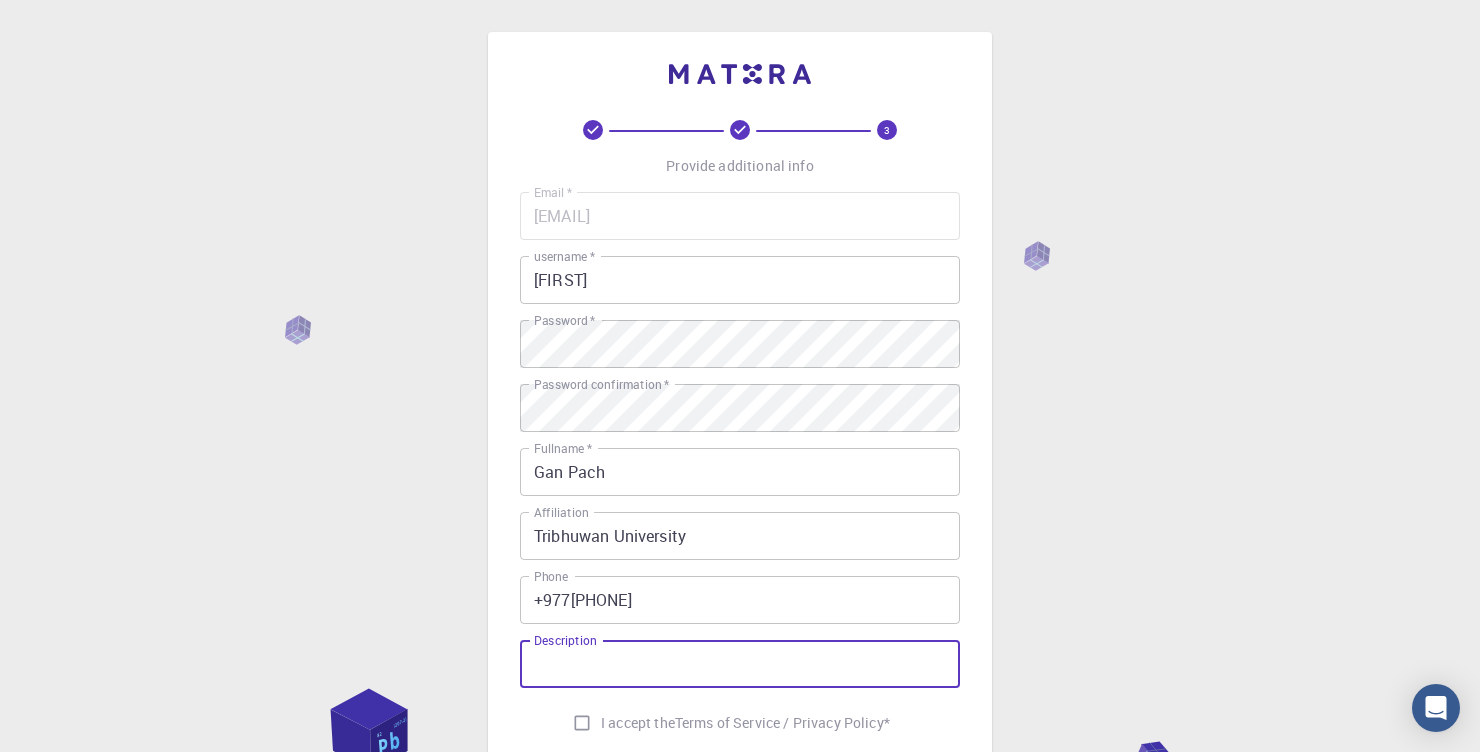 click on "Description" at bounding box center [740, 664] 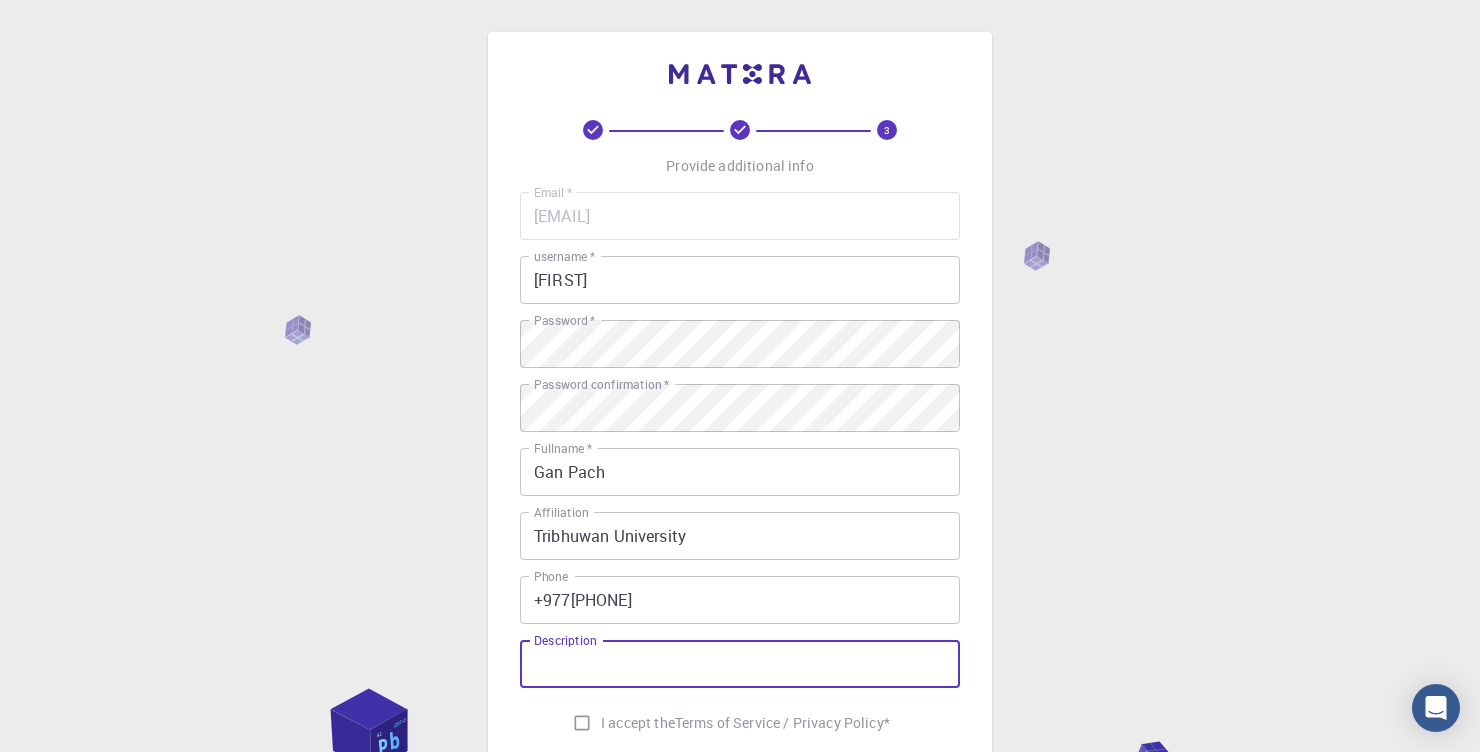 scroll, scrollTop: 115, scrollLeft: 0, axis: vertical 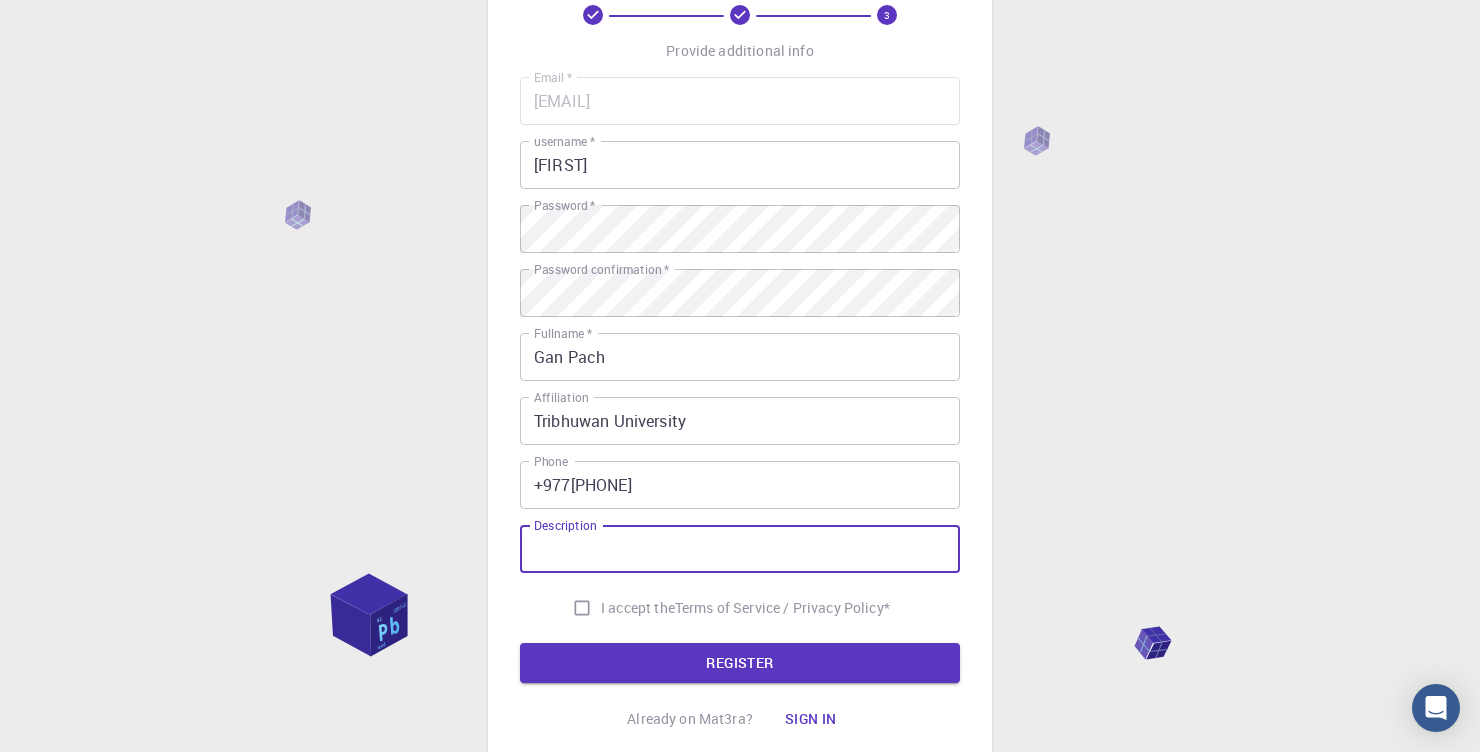 type on "s" 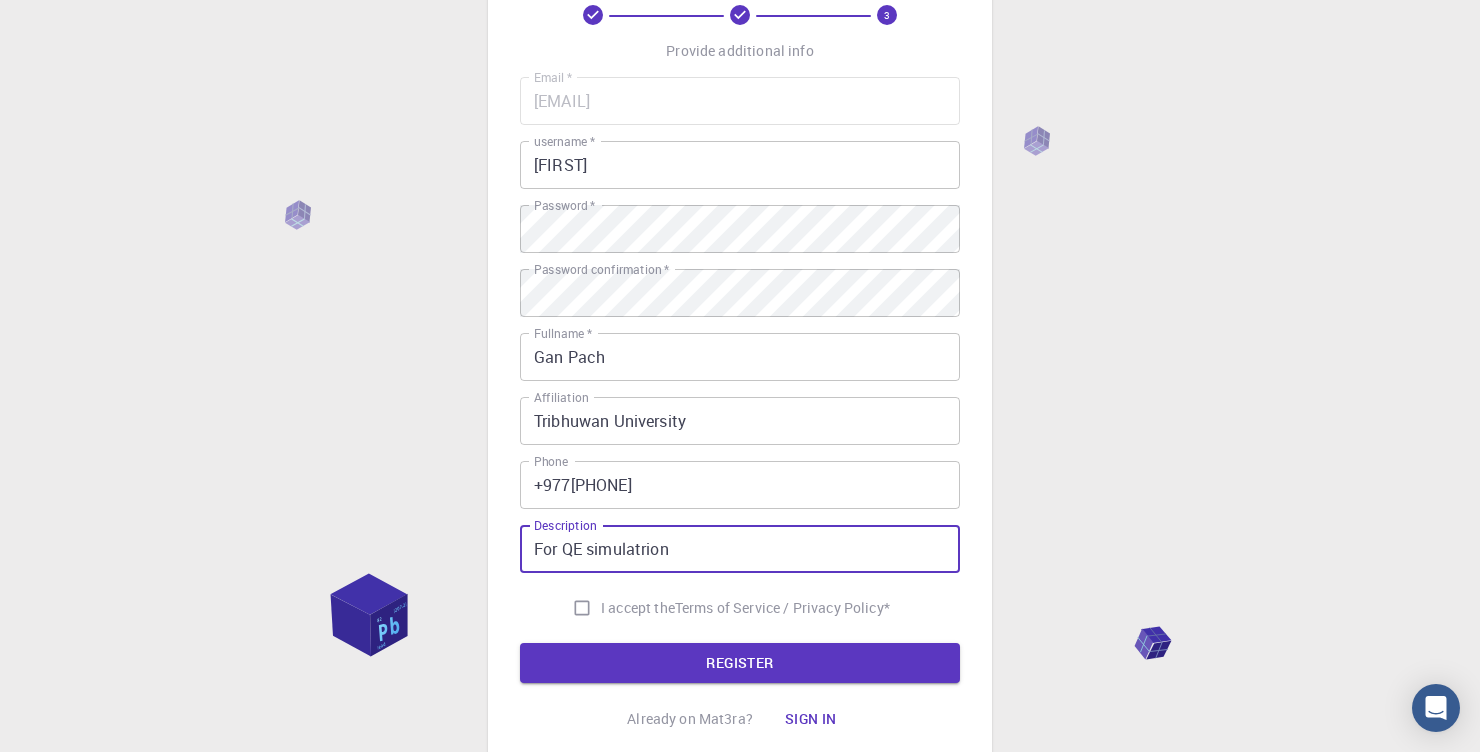 click on "For QE simulatrion" at bounding box center [740, 549] 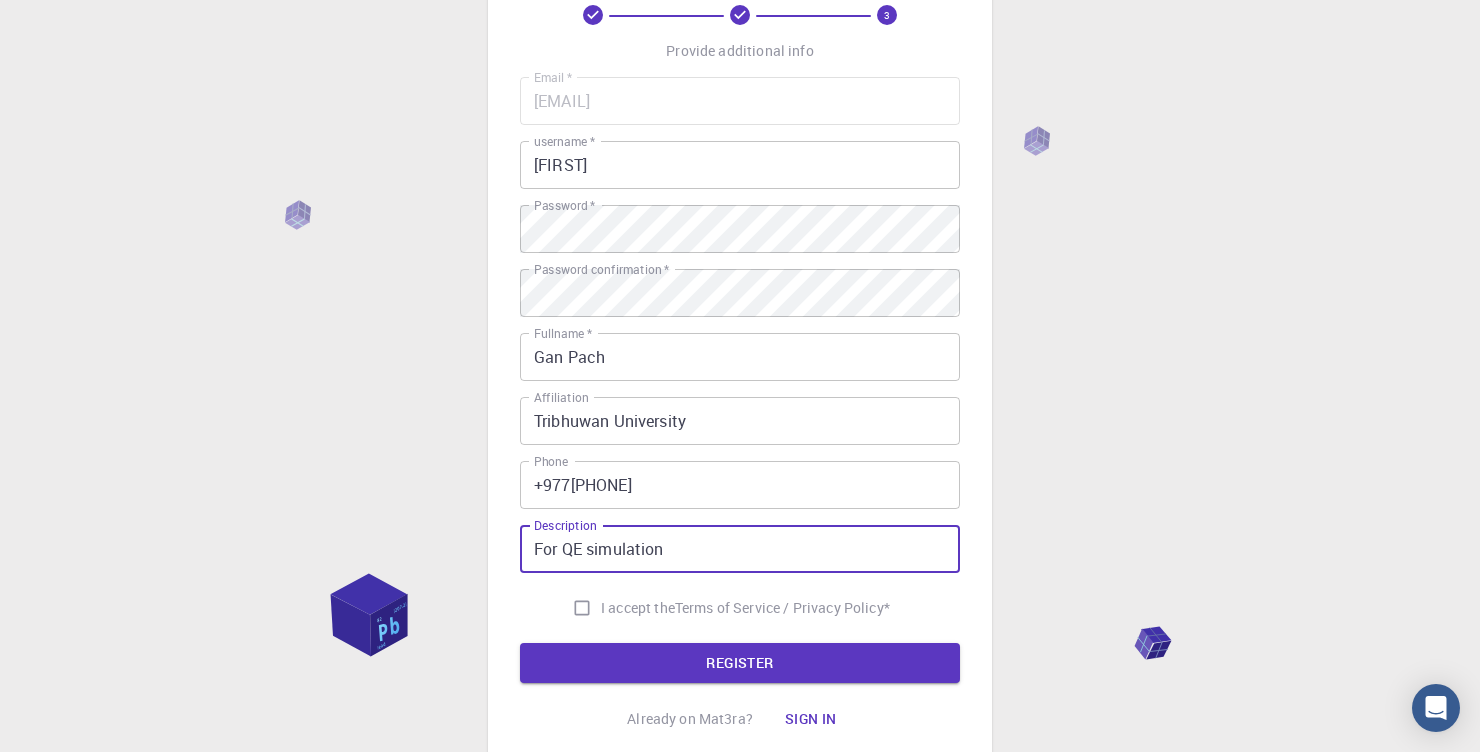 type on "For QE simulation" 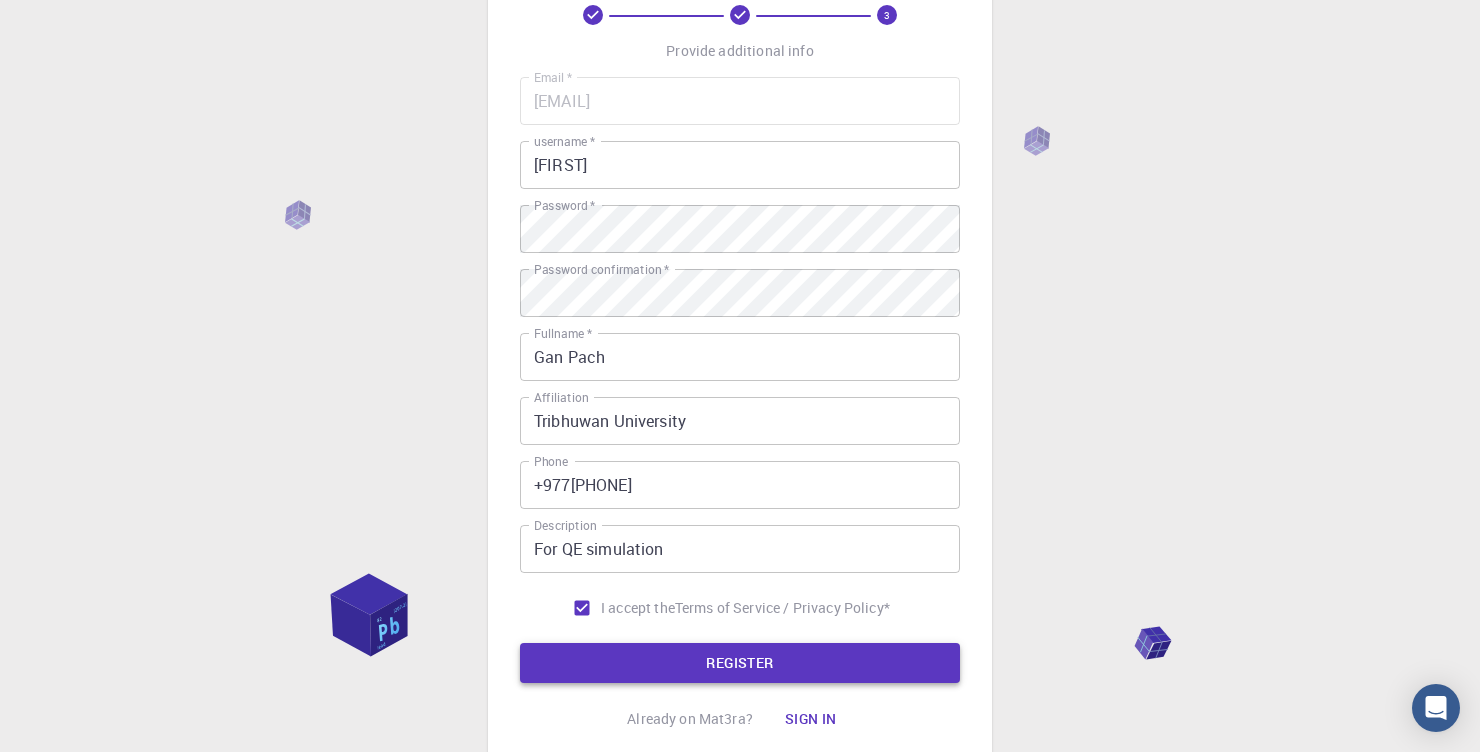 click on "REGISTER" at bounding box center [740, 663] 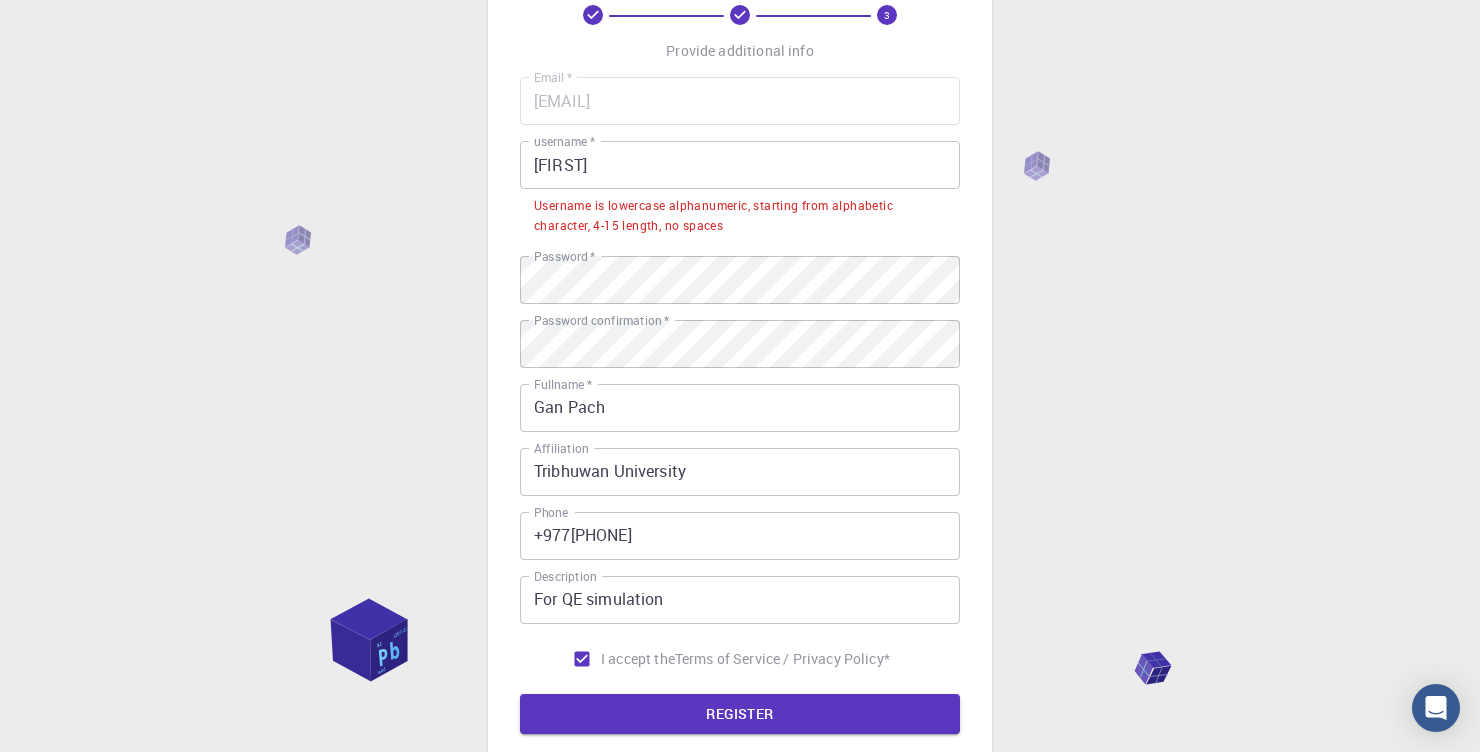 click on "[FIRST]" at bounding box center [740, 165] 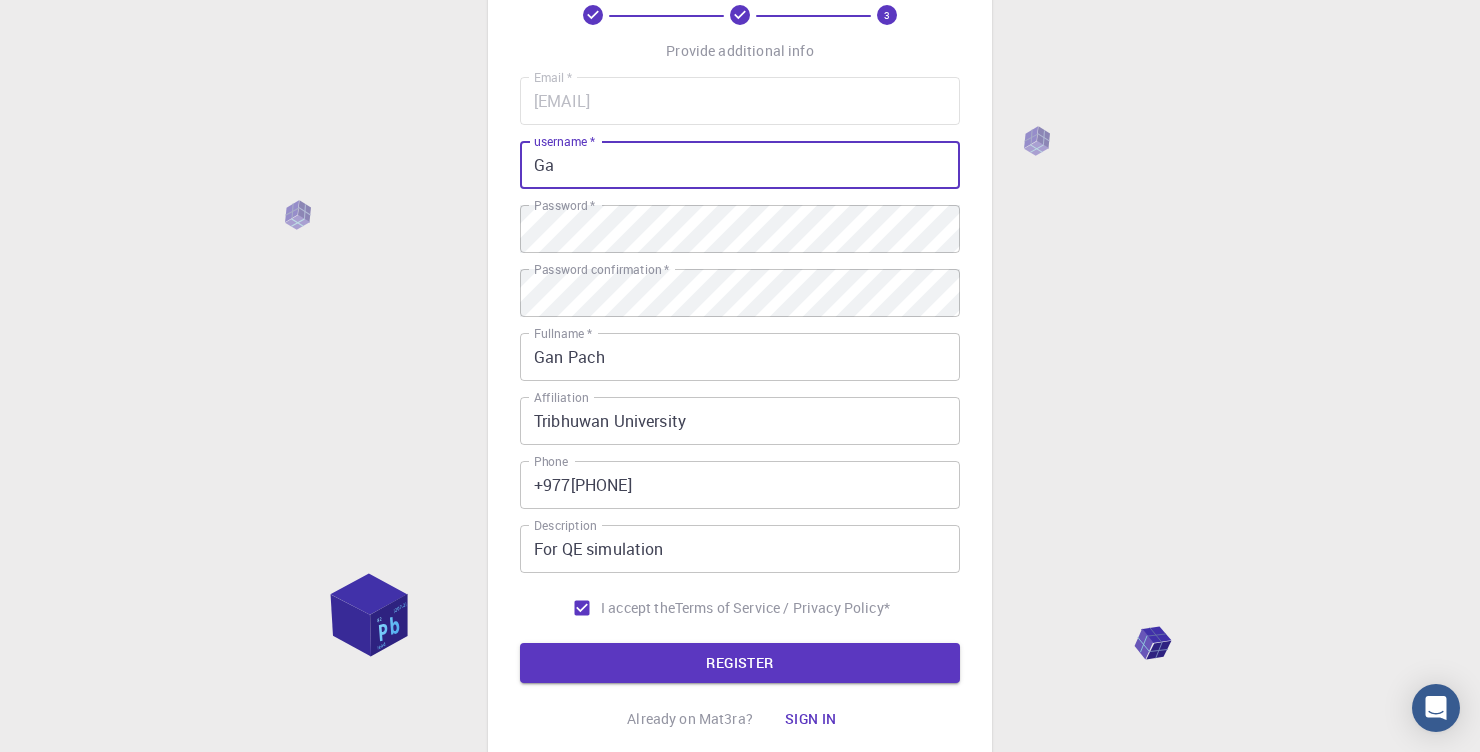 type on "G" 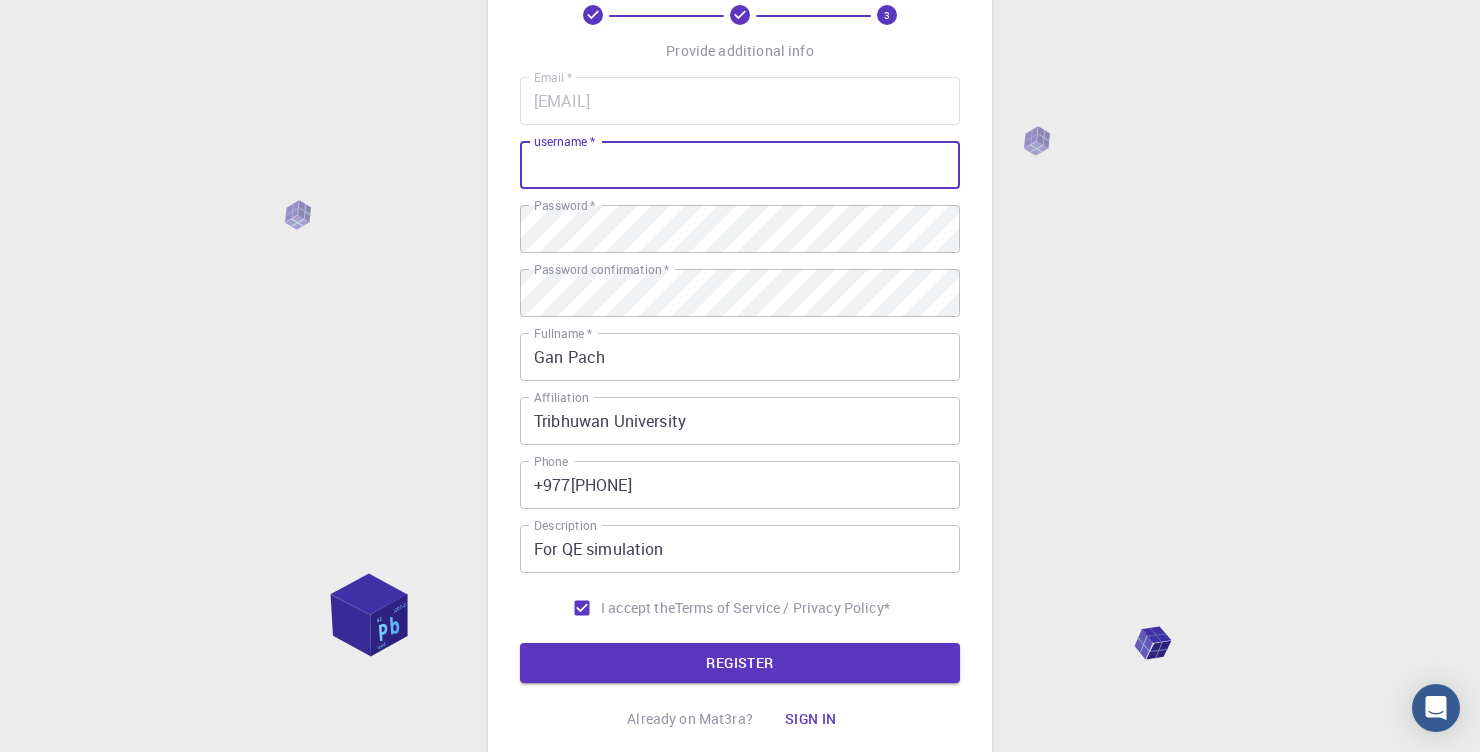 click on "username   *" at bounding box center [740, 165] 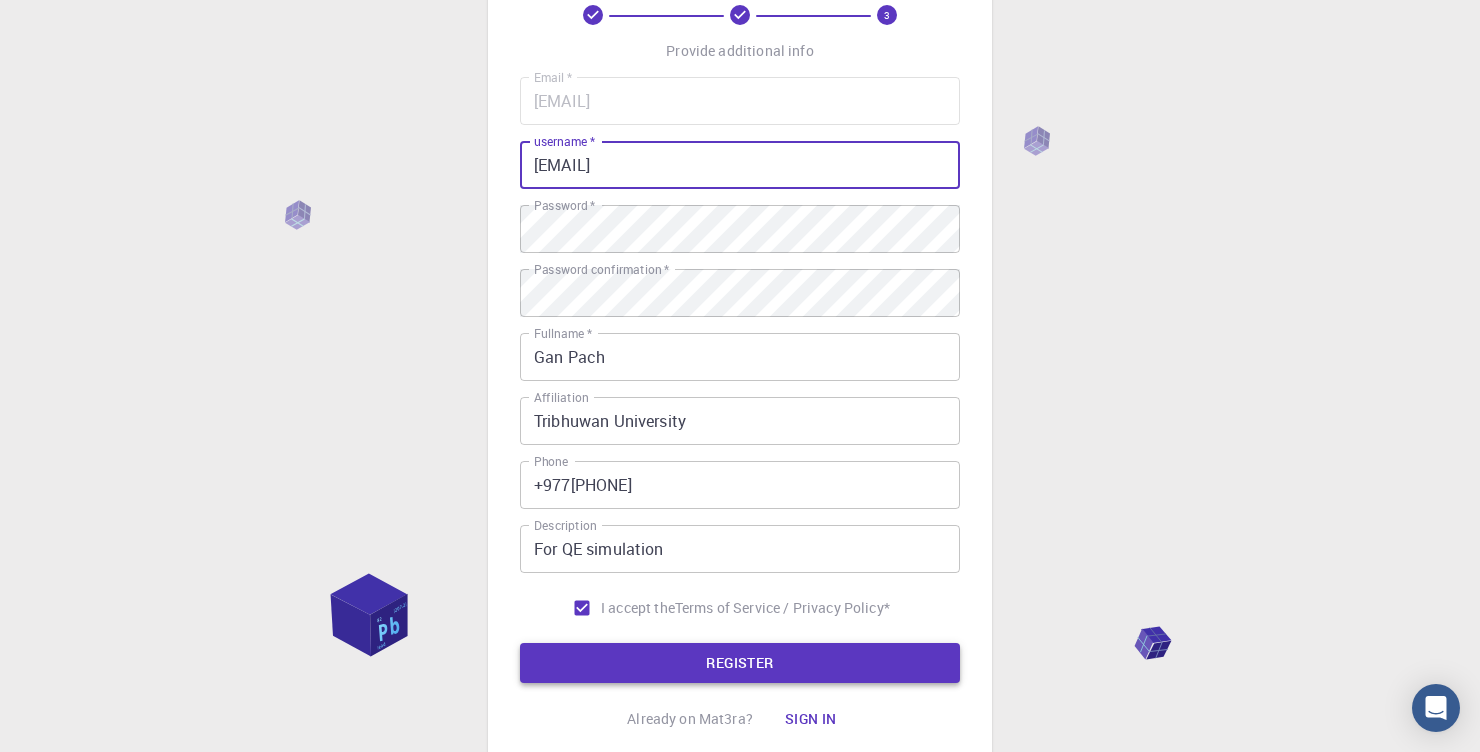 click on "REGISTER" at bounding box center (740, 663) 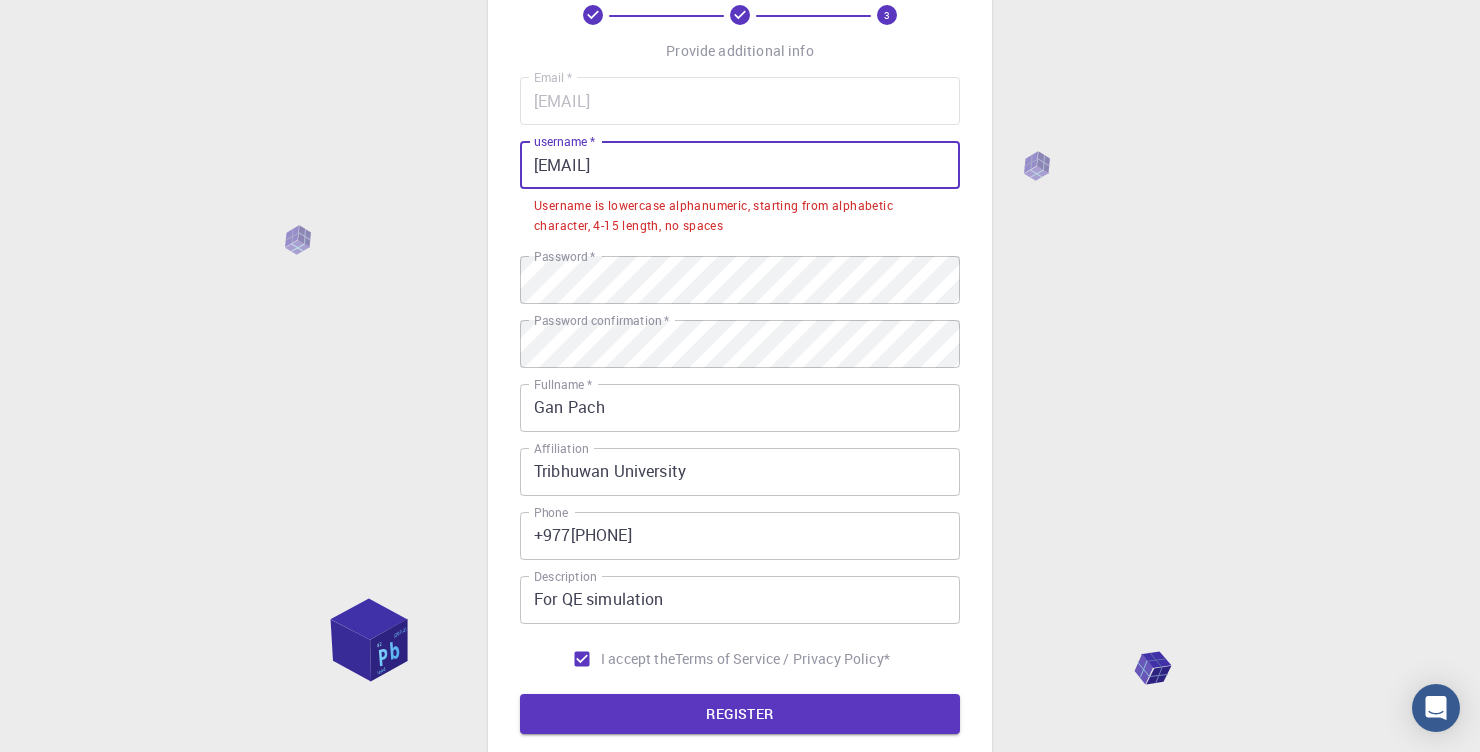 click on "[EMAIL]" at bounding box center (740, 165) 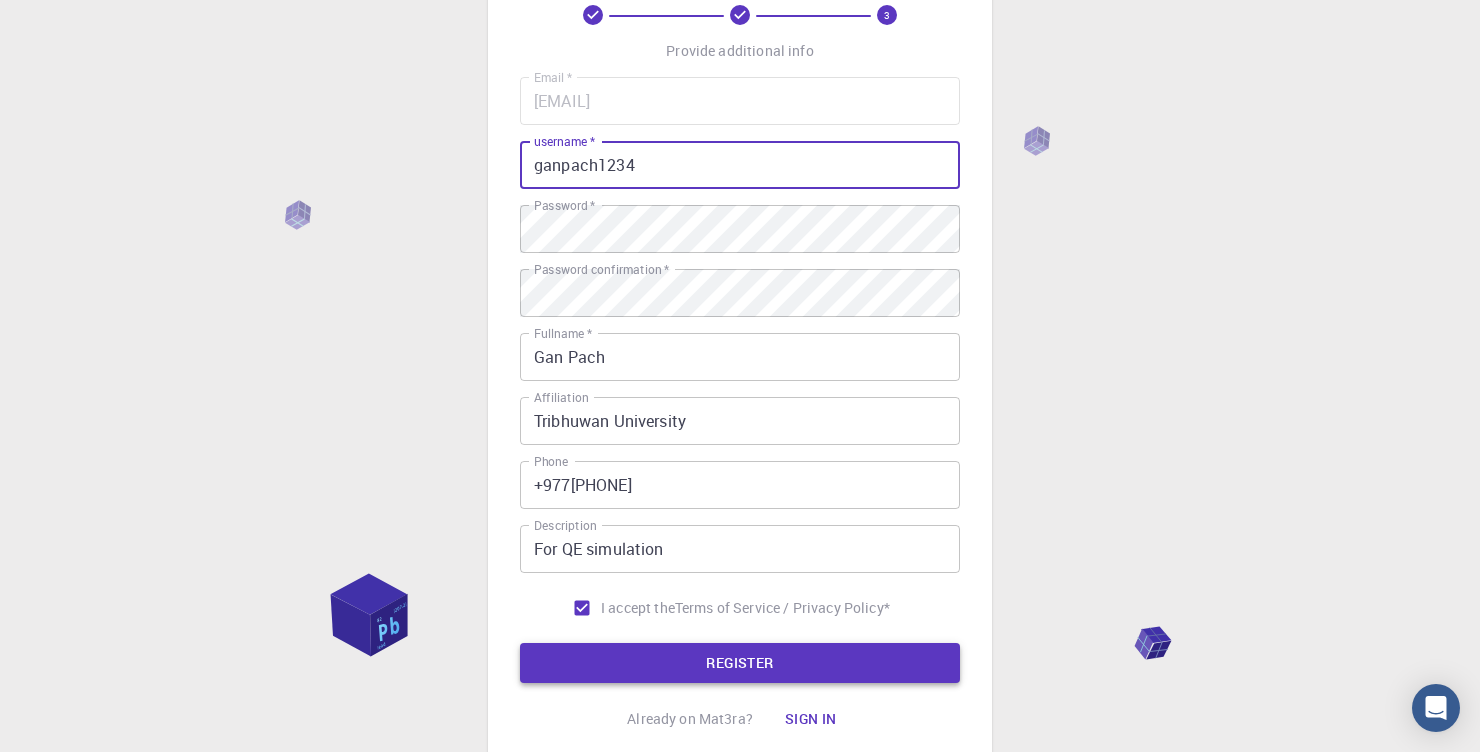 type on "ganpach1234" 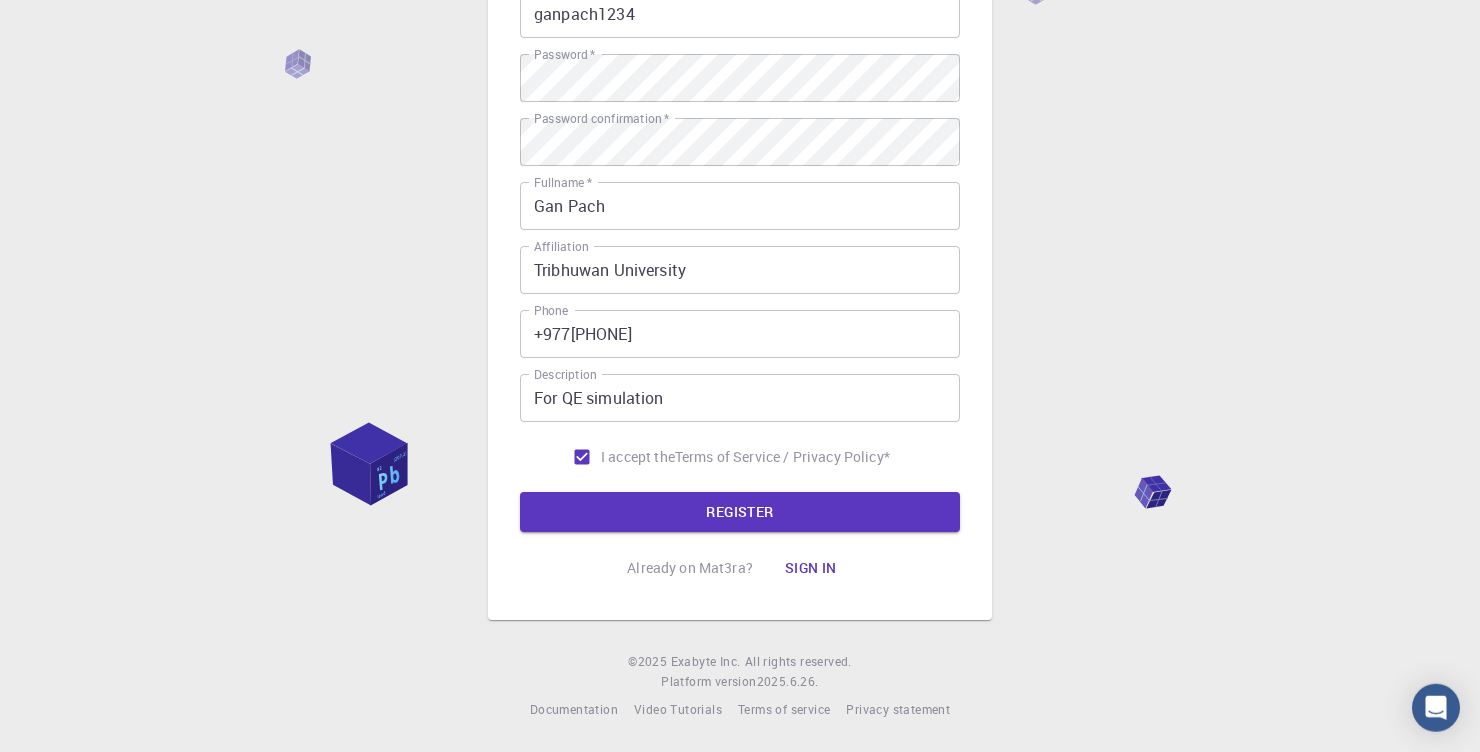 scroll, scrollTop: 268, scrollLeft: 0, axis: vertical 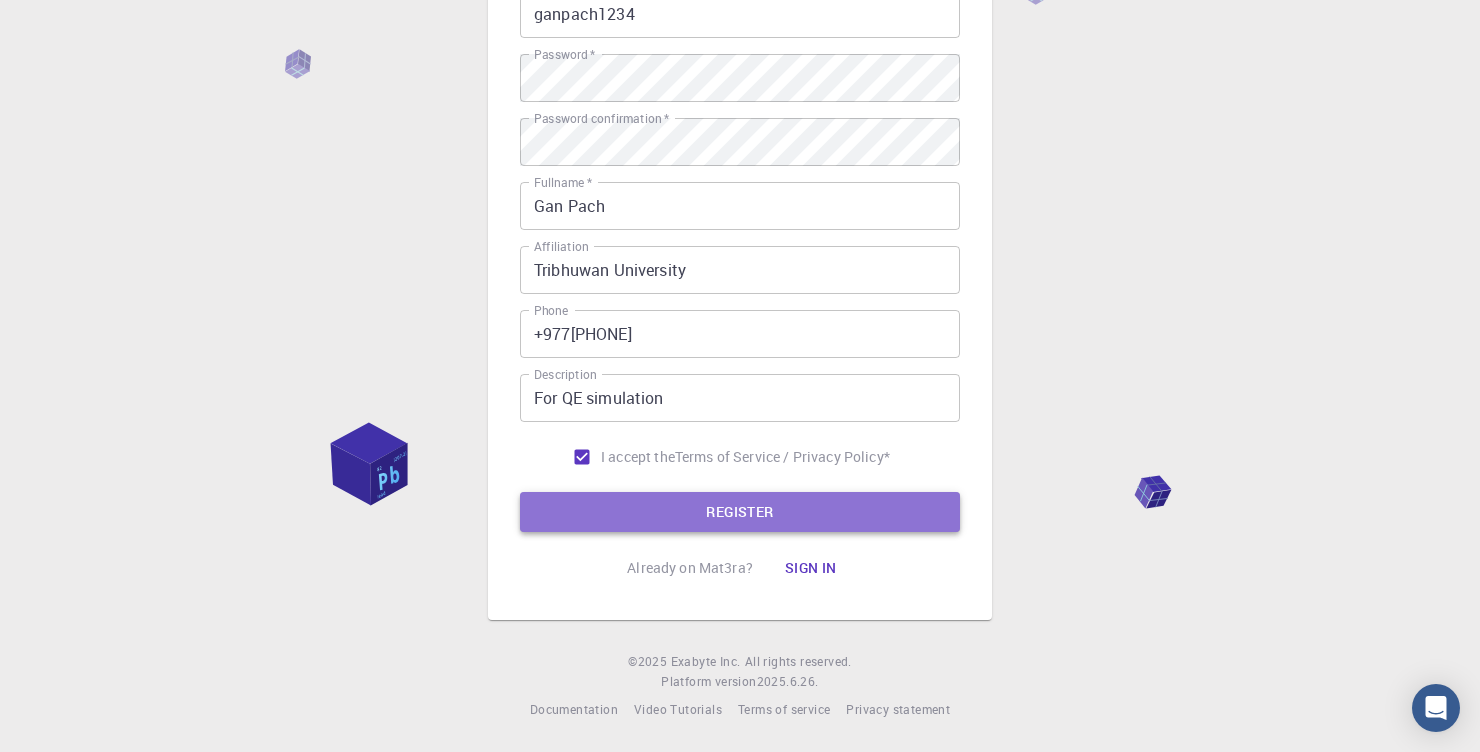 click on "REGISTER" at bounding box center [740, 512] 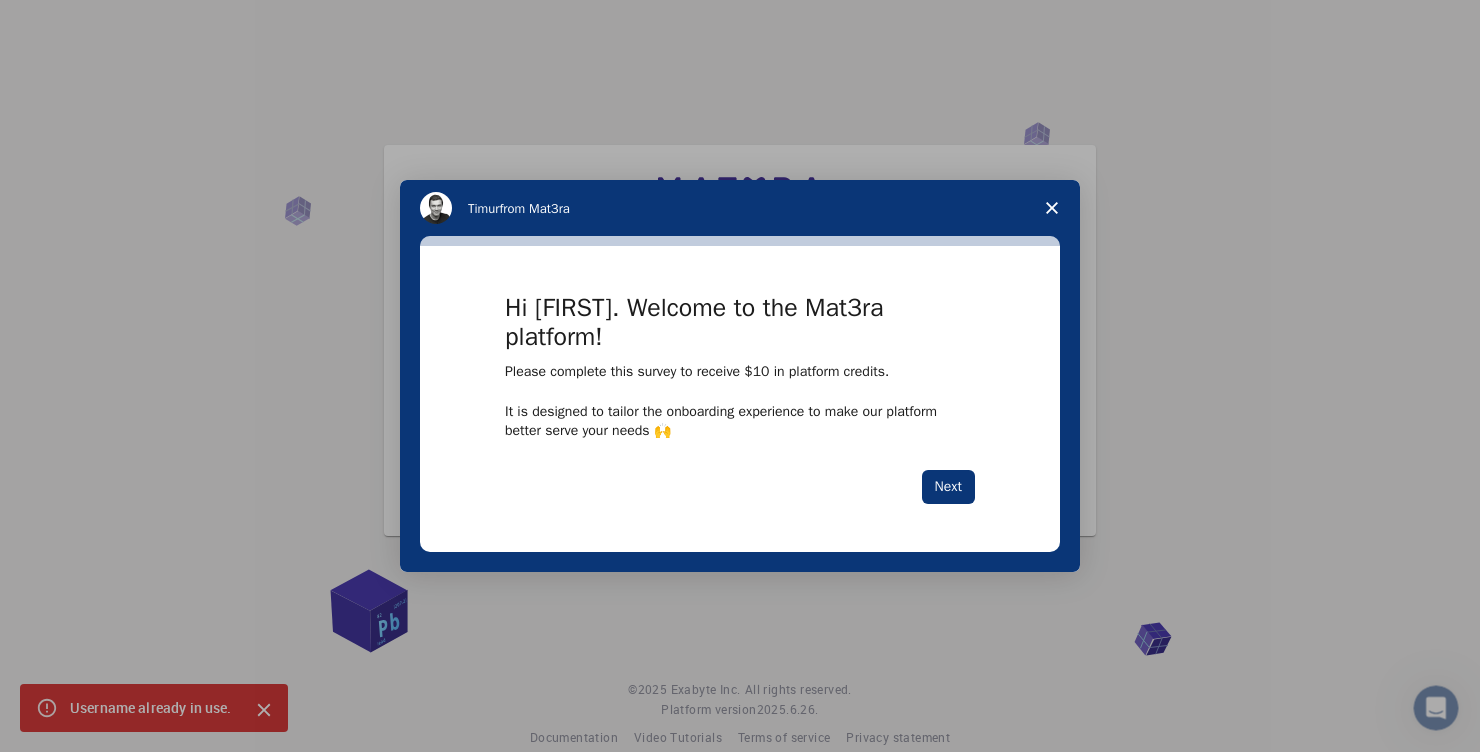 scroll, scrollTop: 0, scrollLeft: 0, axis: both 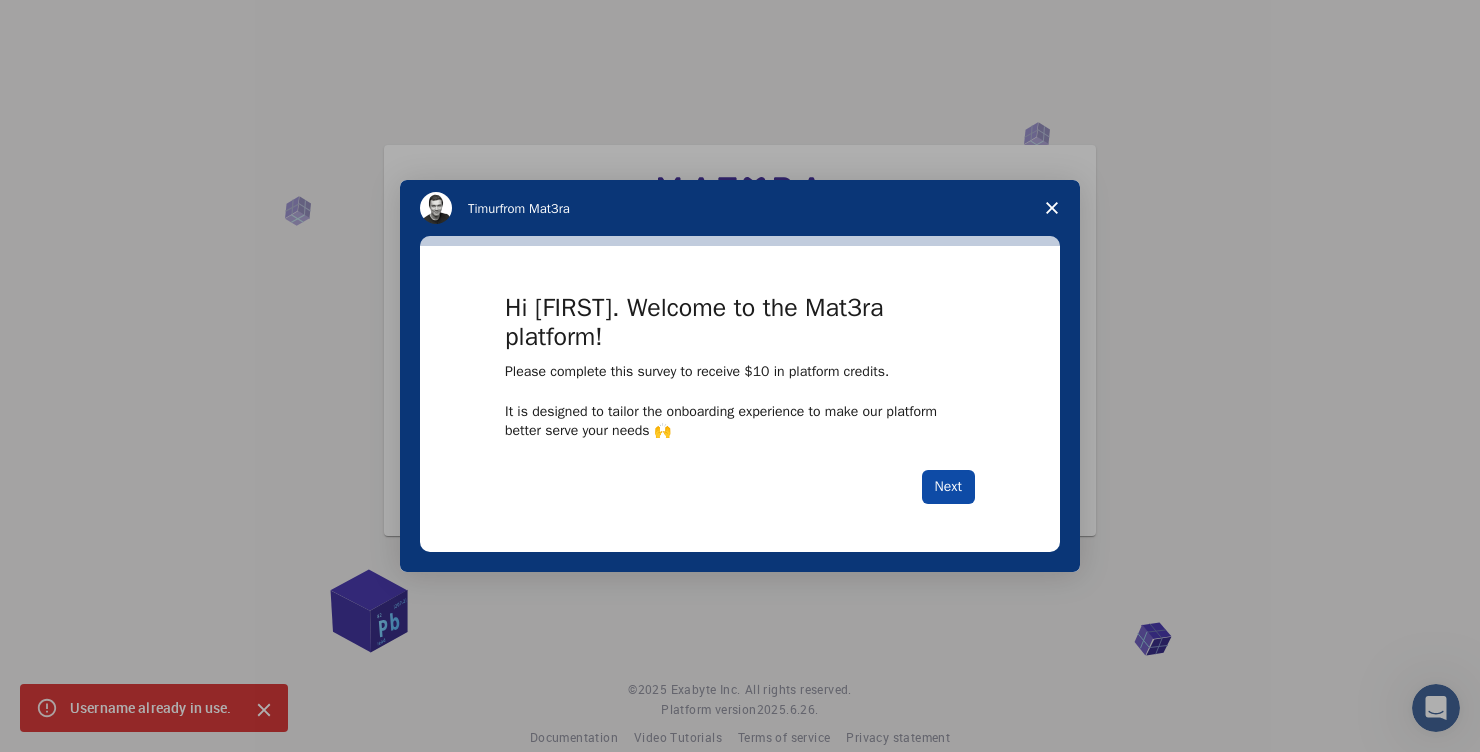 click on "Next" at bounding box center (948, 487) 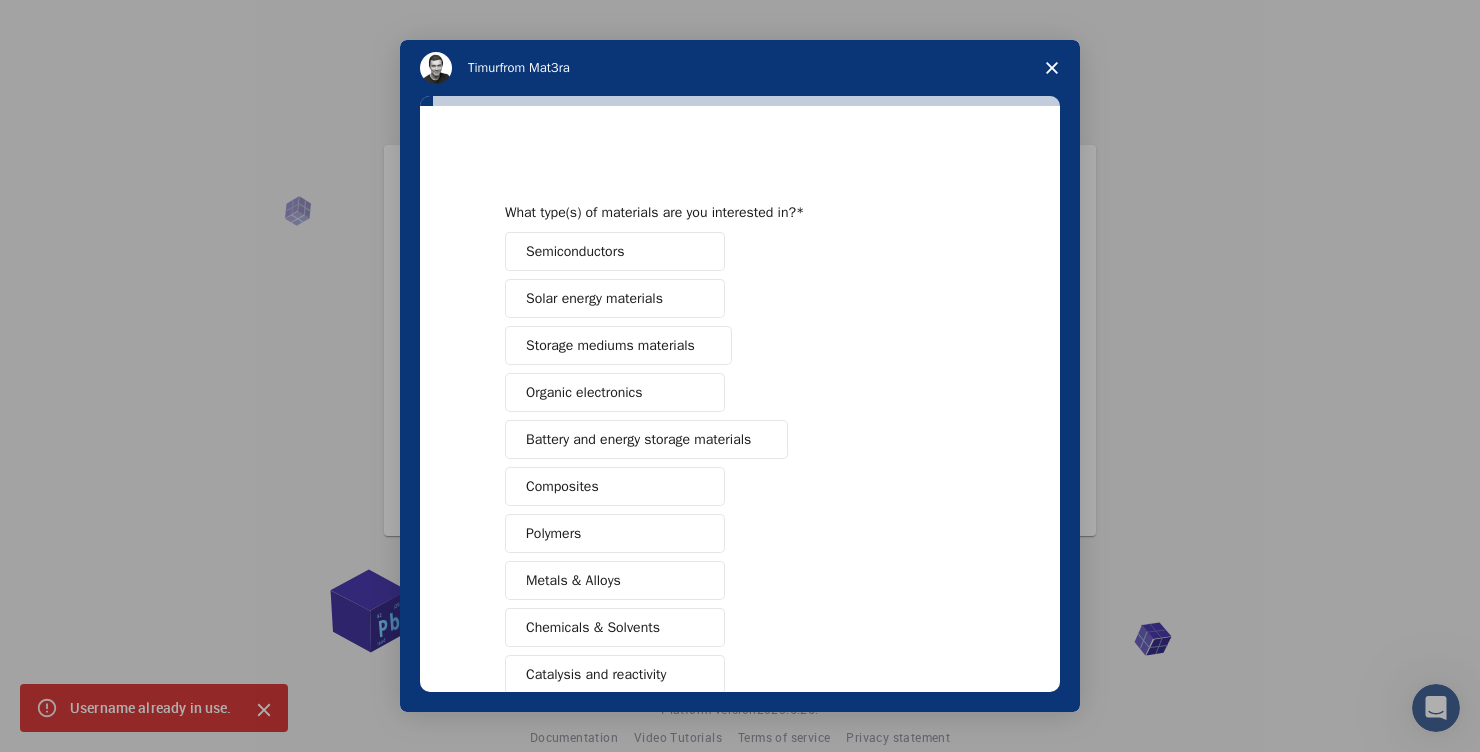 click on "Semiconductors" at bounding box center [615, 251] 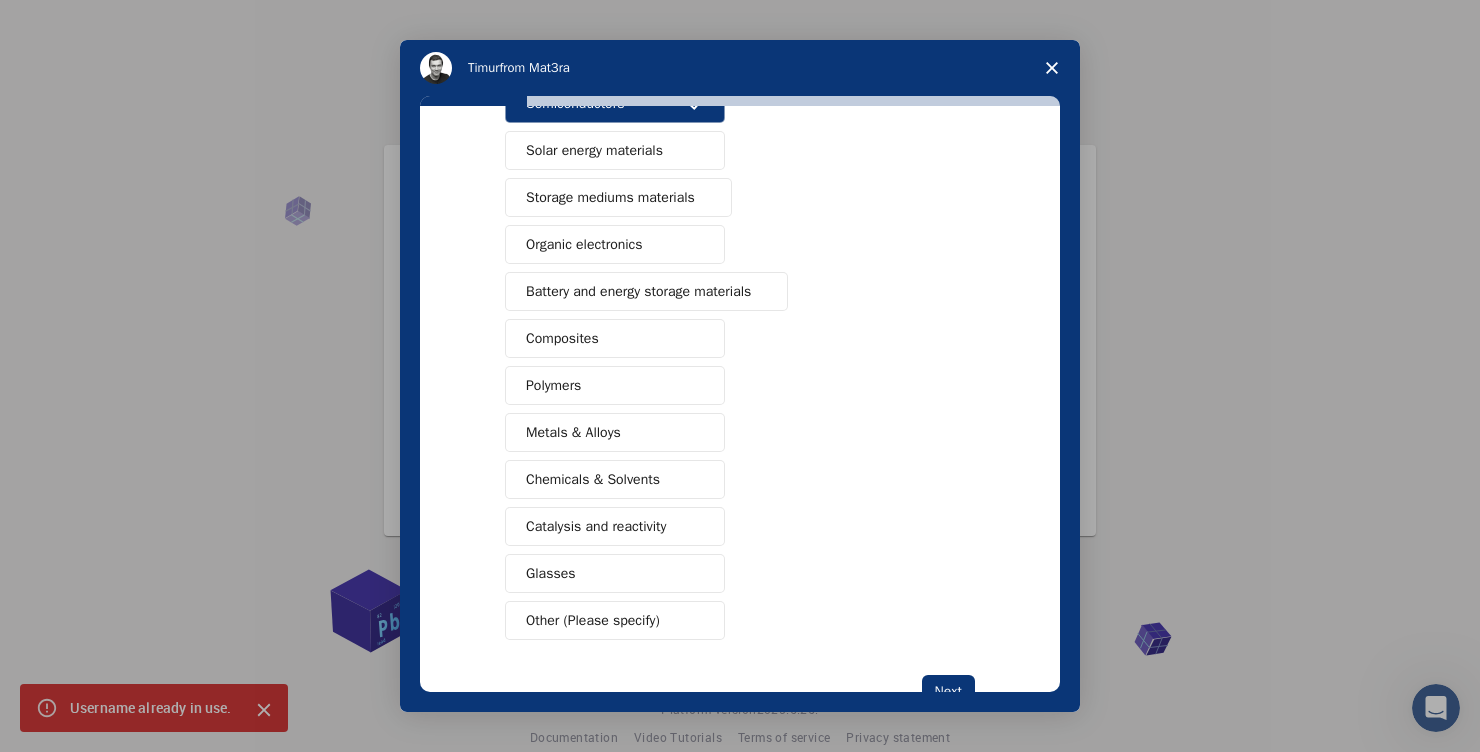 scroll, scrollTop: 209, scrollLeft: 0, axis: vertical 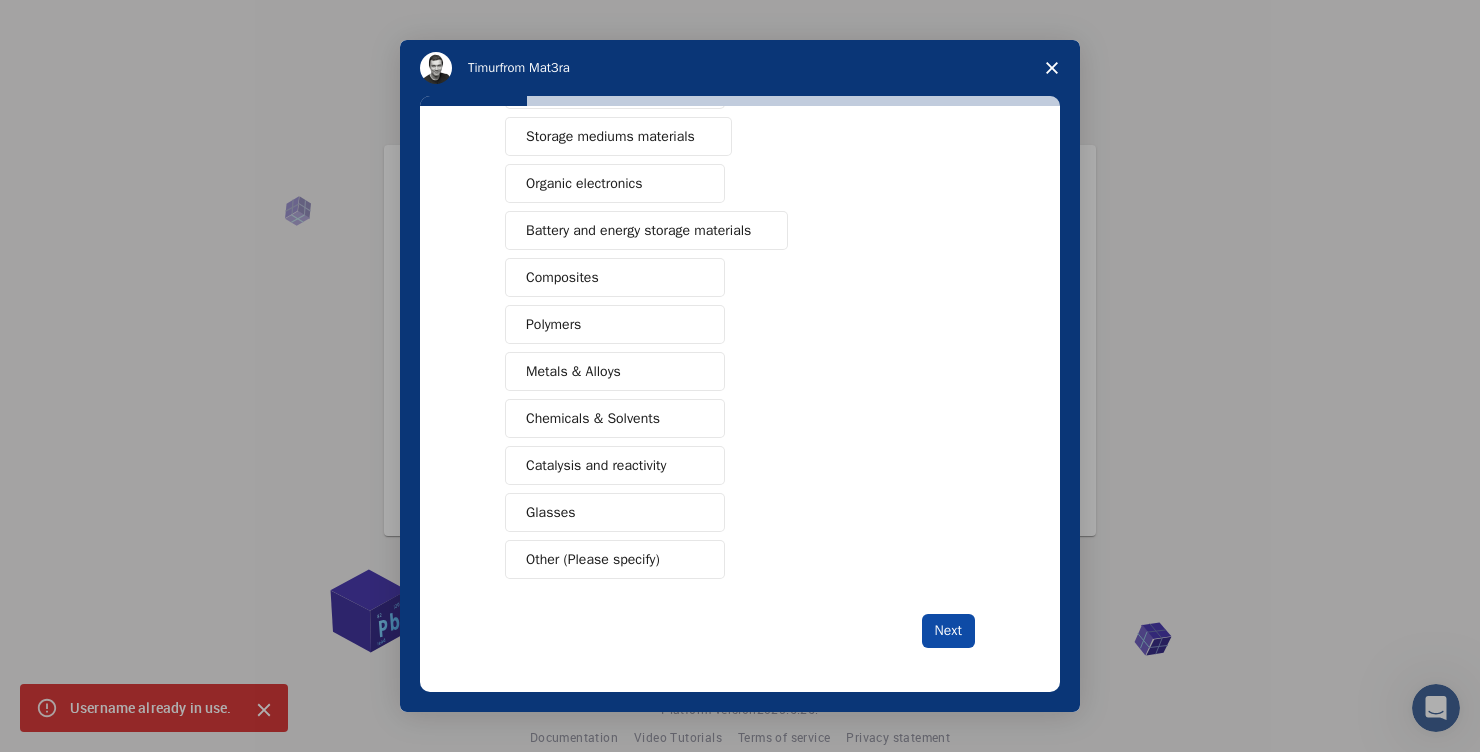 click on "Next" at bounding box center (948, 631) 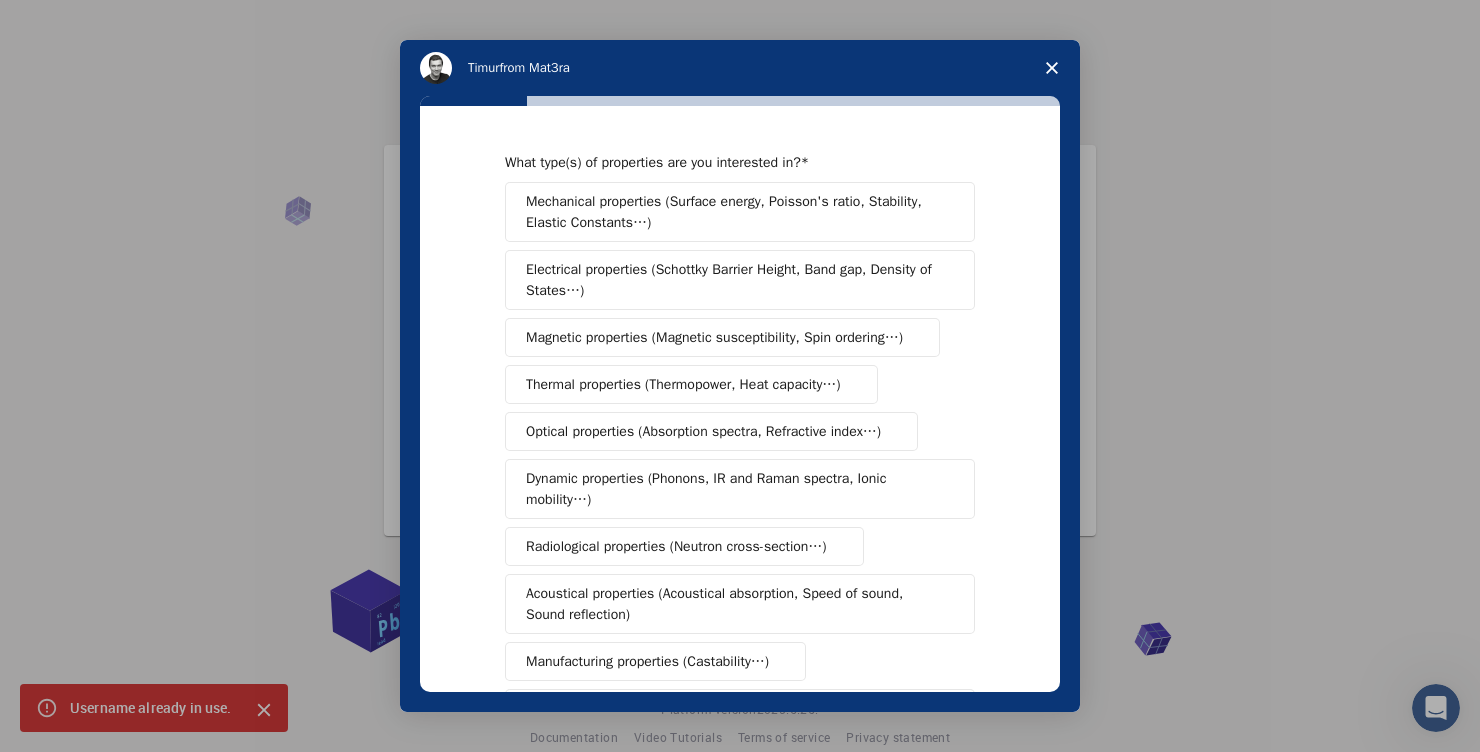 click on "Mechanical properties (Surface energy, Poisson's ratio, Stability, Elastic Constants…) Electrical properties (Schottky Barrier Height, Band gap, Density of States…) Magnetic properties (Magnetic susceptibility, Spin ordering…) Thermal properties (Thermopower, Heat capacity…) Optical properties (Absorption spectra, Refractive index…) Dynamic properties (Phonons, IR and Raman spectra, Ionic mobility…) Radiological properties (Neutron cross-section…) Acoustical properties (Acoustical absorption, Speed of sound, Sound reflection) Manufacturing properties (Castability…) Chemical properties (Chemical Reaction Energy, Catalytic activity…)" at bounding box center [740, 465] 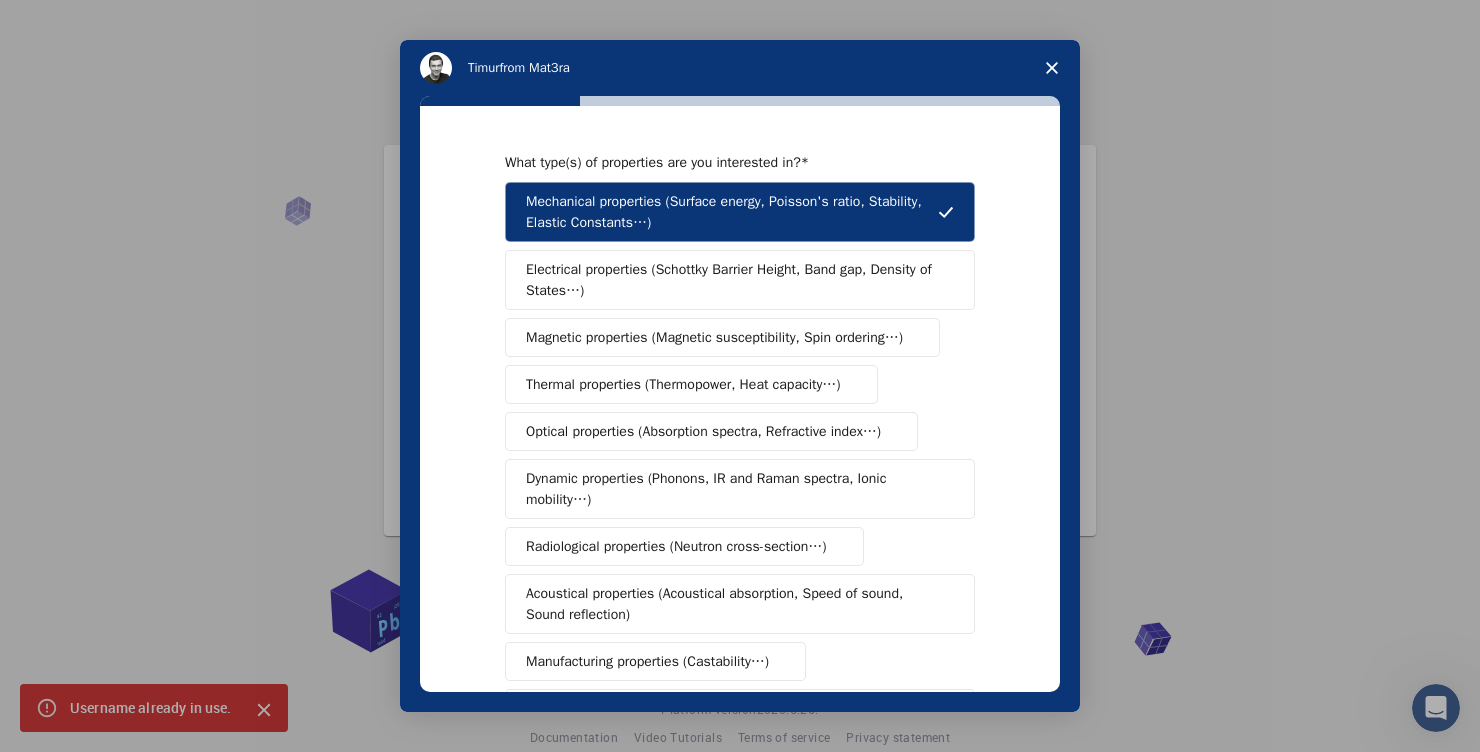 click on "Electrical properties (Schottky Barrier Height, Band gap, Density of States…)" at bounding box center (733, 280) 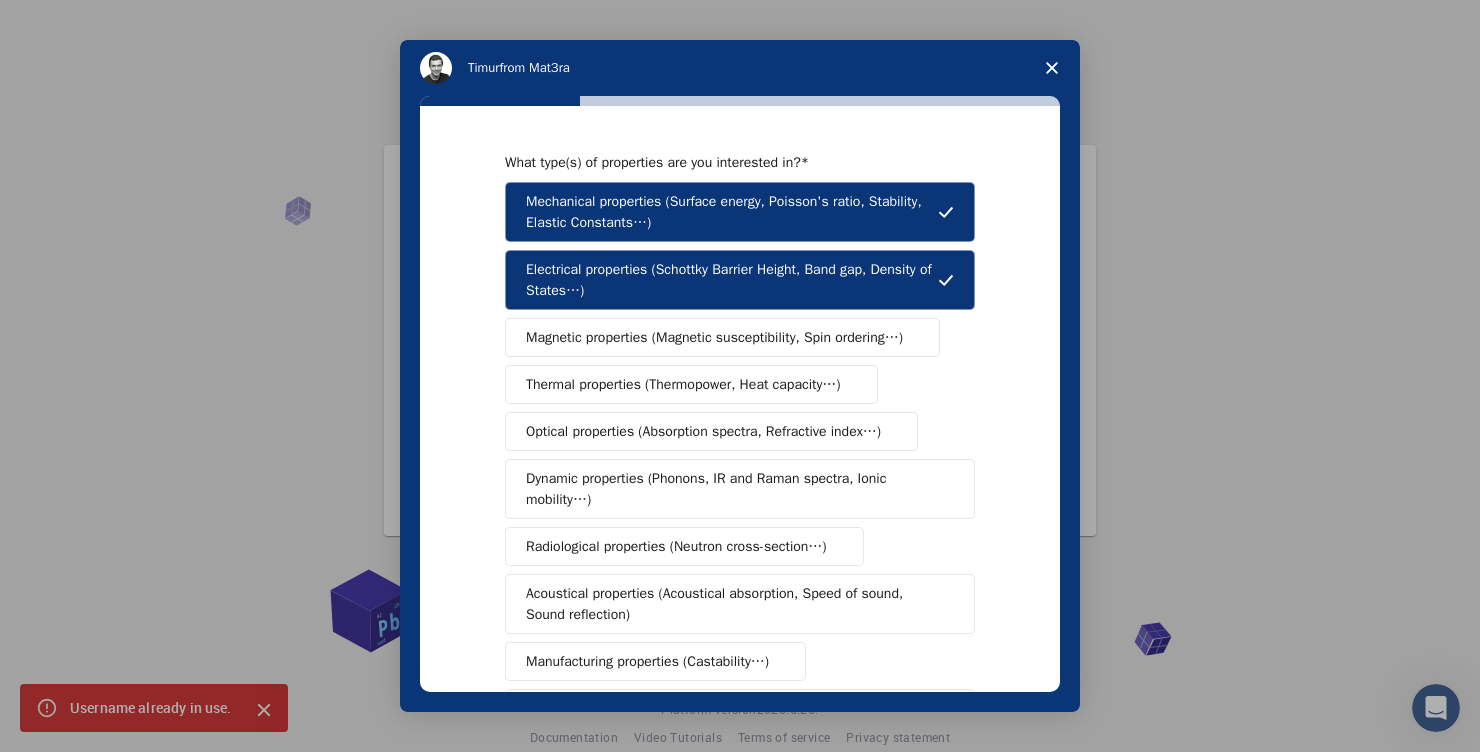 click on "Magnetic properties (Magnetic susceptibility, Spin ordering…)" at bounding box center (722, 337) 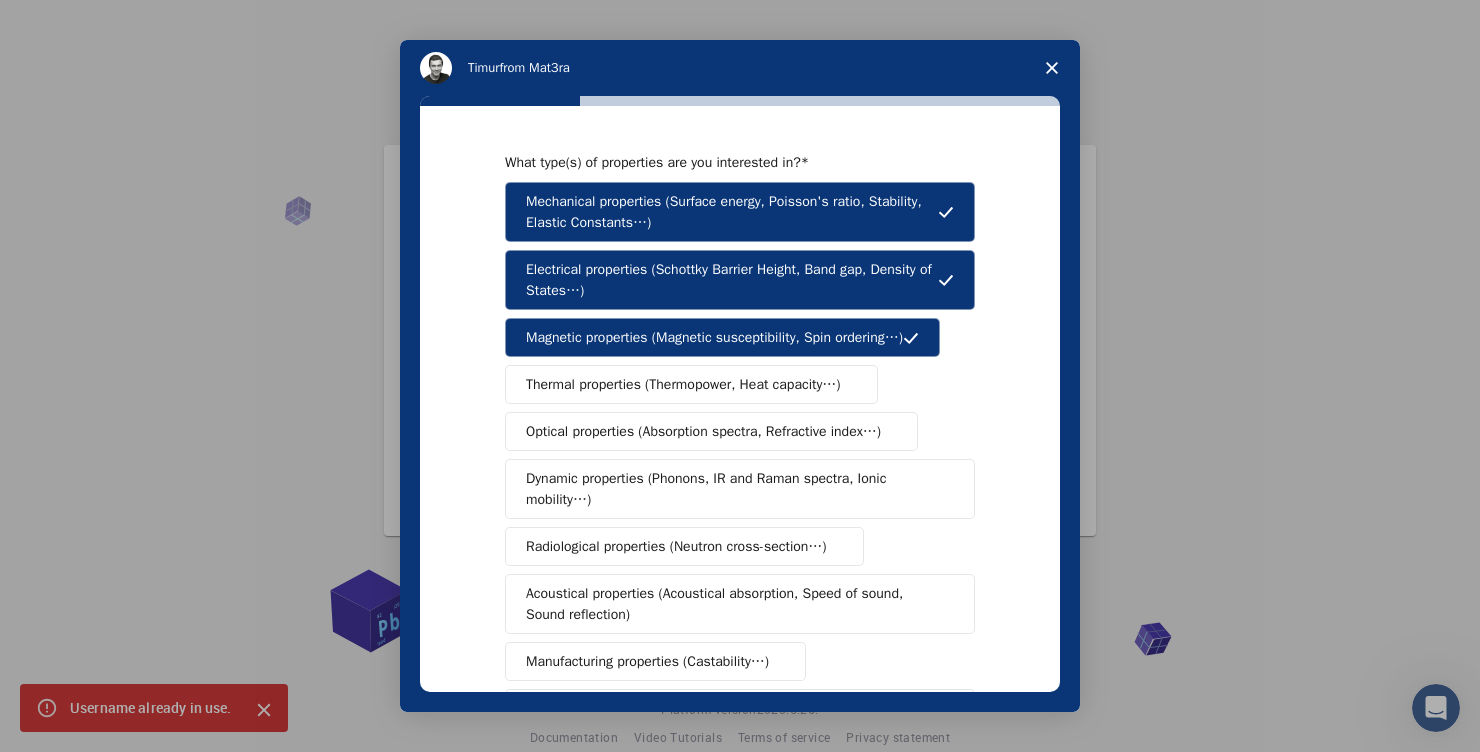 click on "Thermal properties (Thermopower, Heat capacity…)" at bounding box center [691, 384] 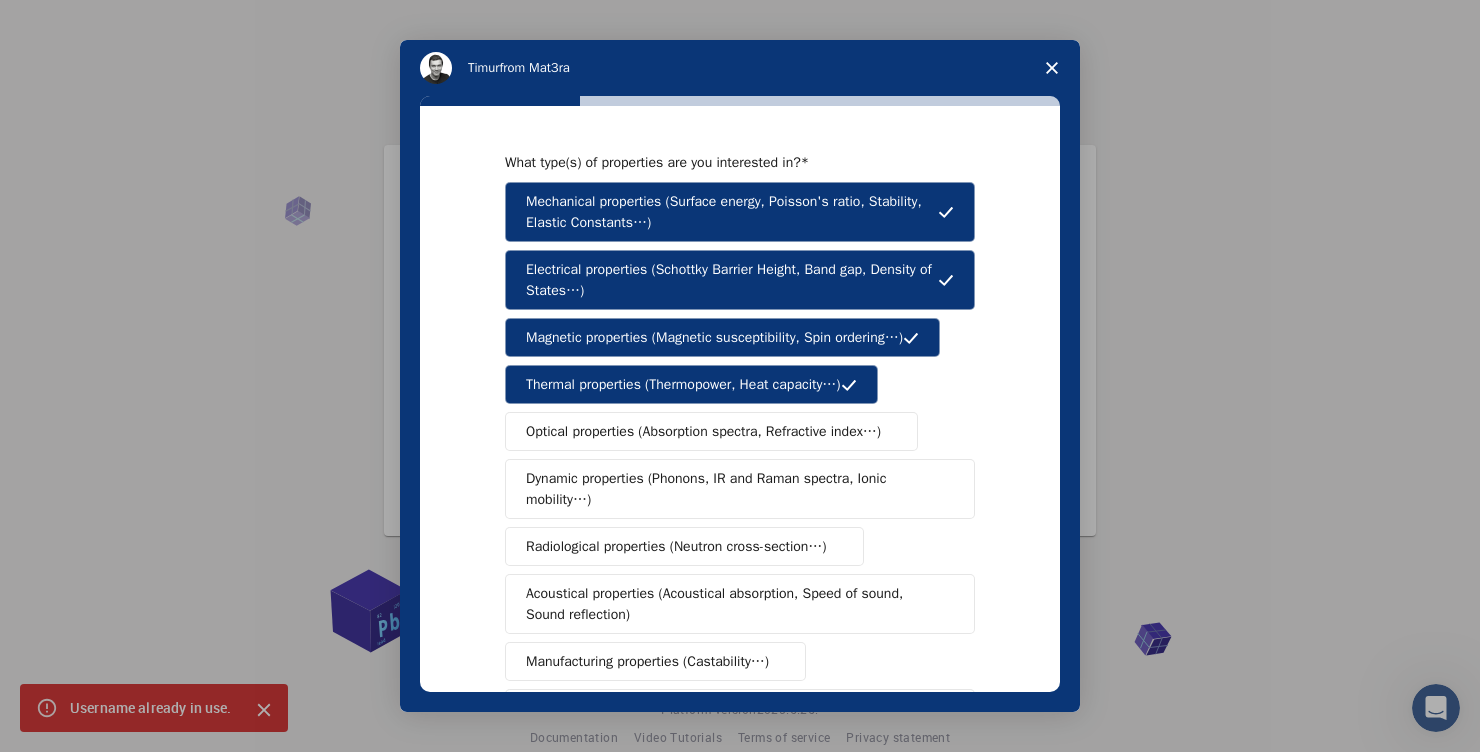 click on "Optical properties (Absorption spectra, Refractive index…)" at bounding box center (703, 431) 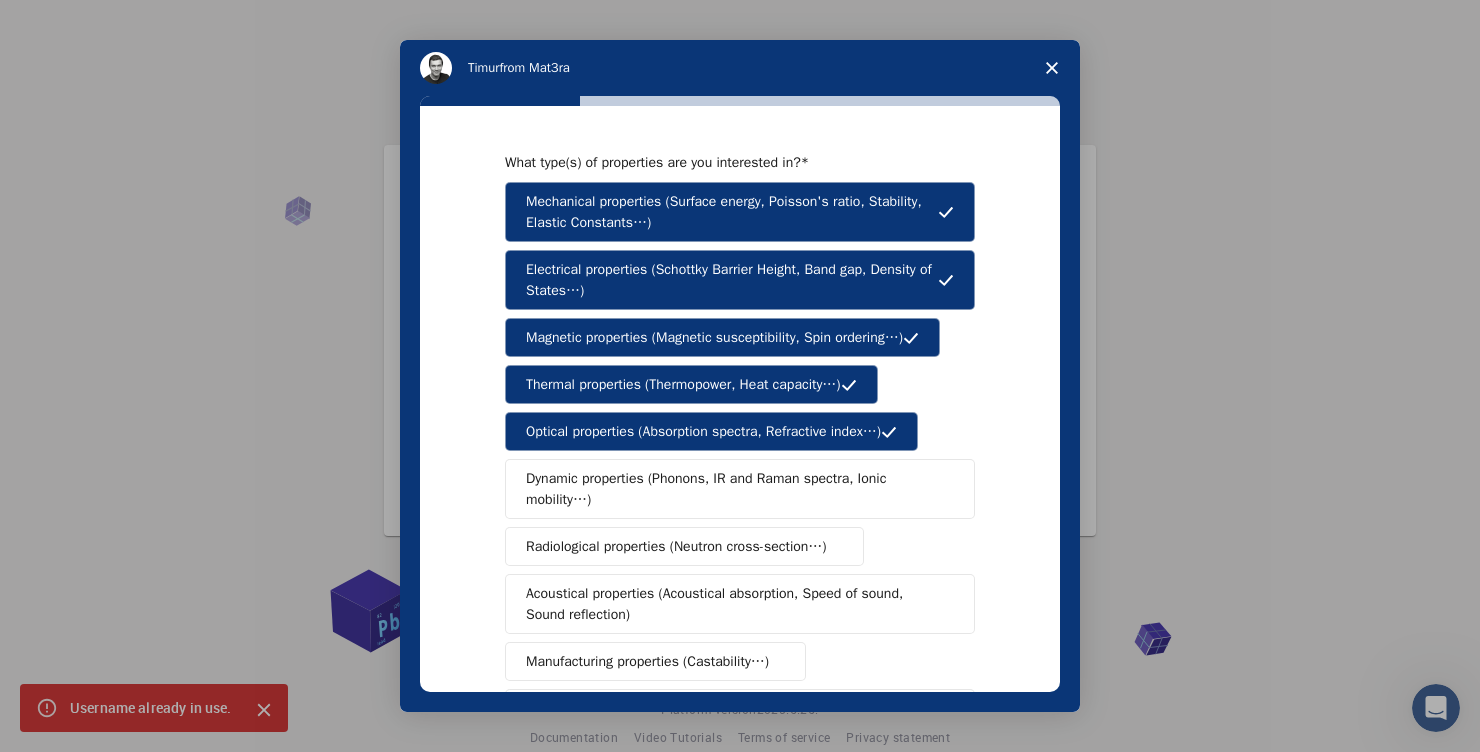 click on "Dynamic properties (Phonons, IR and Raman spectra, Ionic mobility…)" at bounding box center [732, 489] 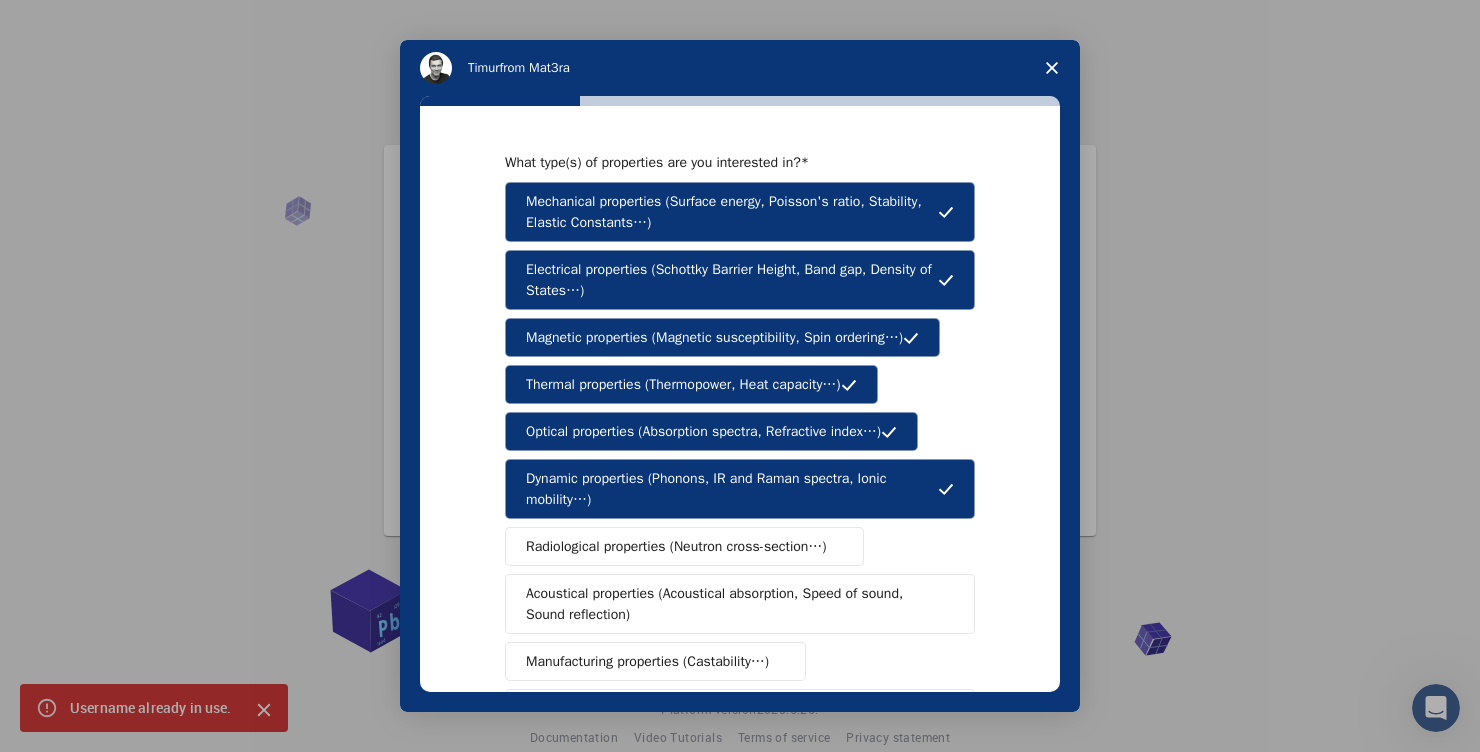 click on "Radiological properties (Neutron cross-section…)" at bounding box center (684, 546) 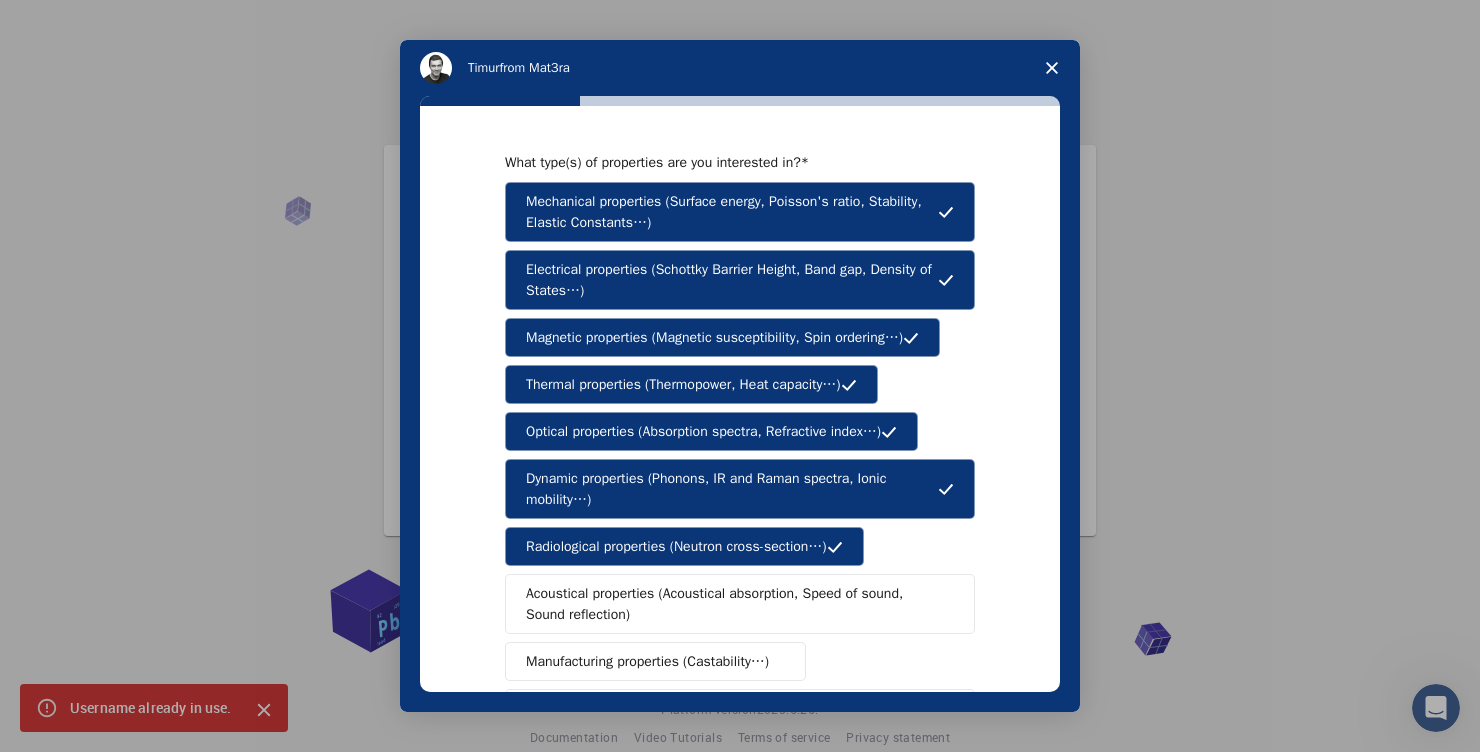 click on "Acoustical properties (Acoustical absorption, Speed of sound, Sound reflection)" at bounding box center (733, 604) 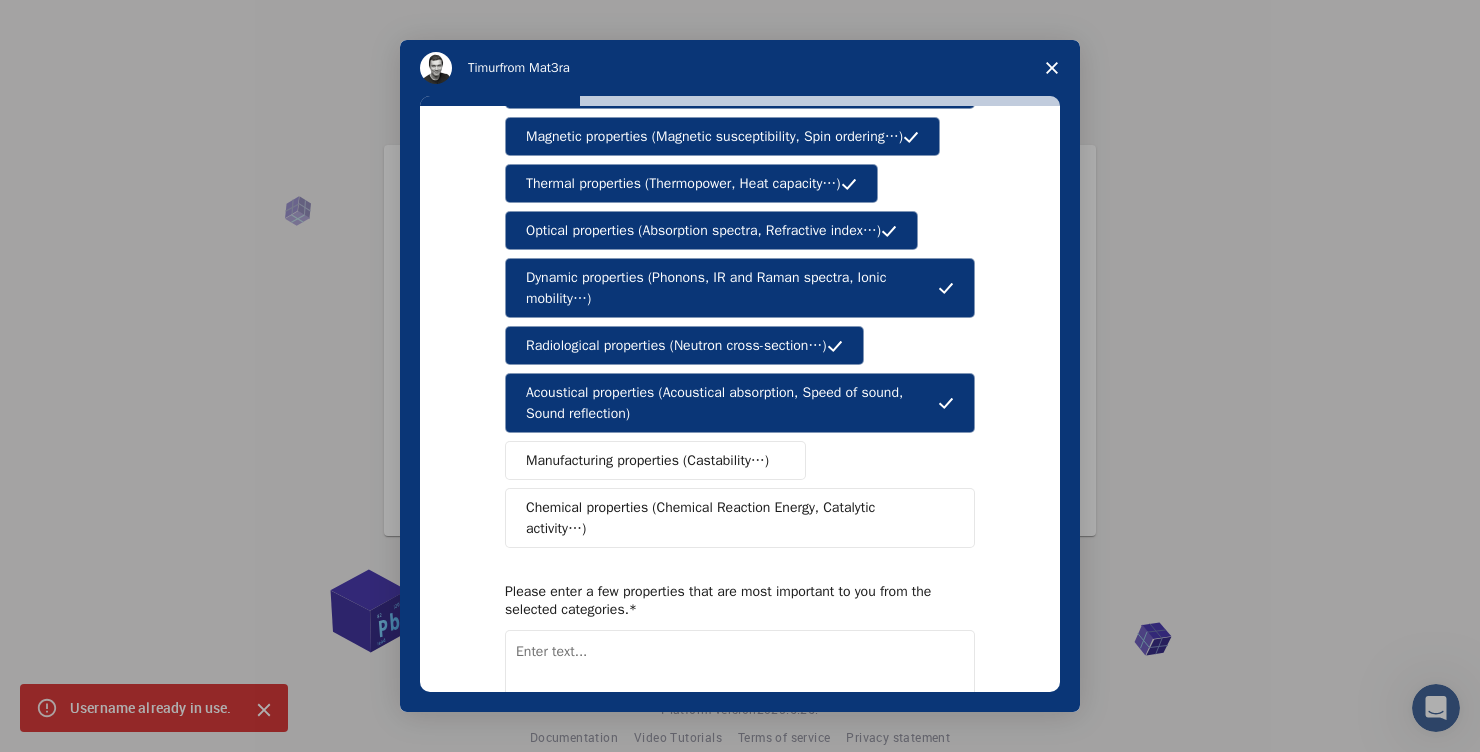 scroll, scrollTop: 202, scrollLeft: 0, axis: vertical 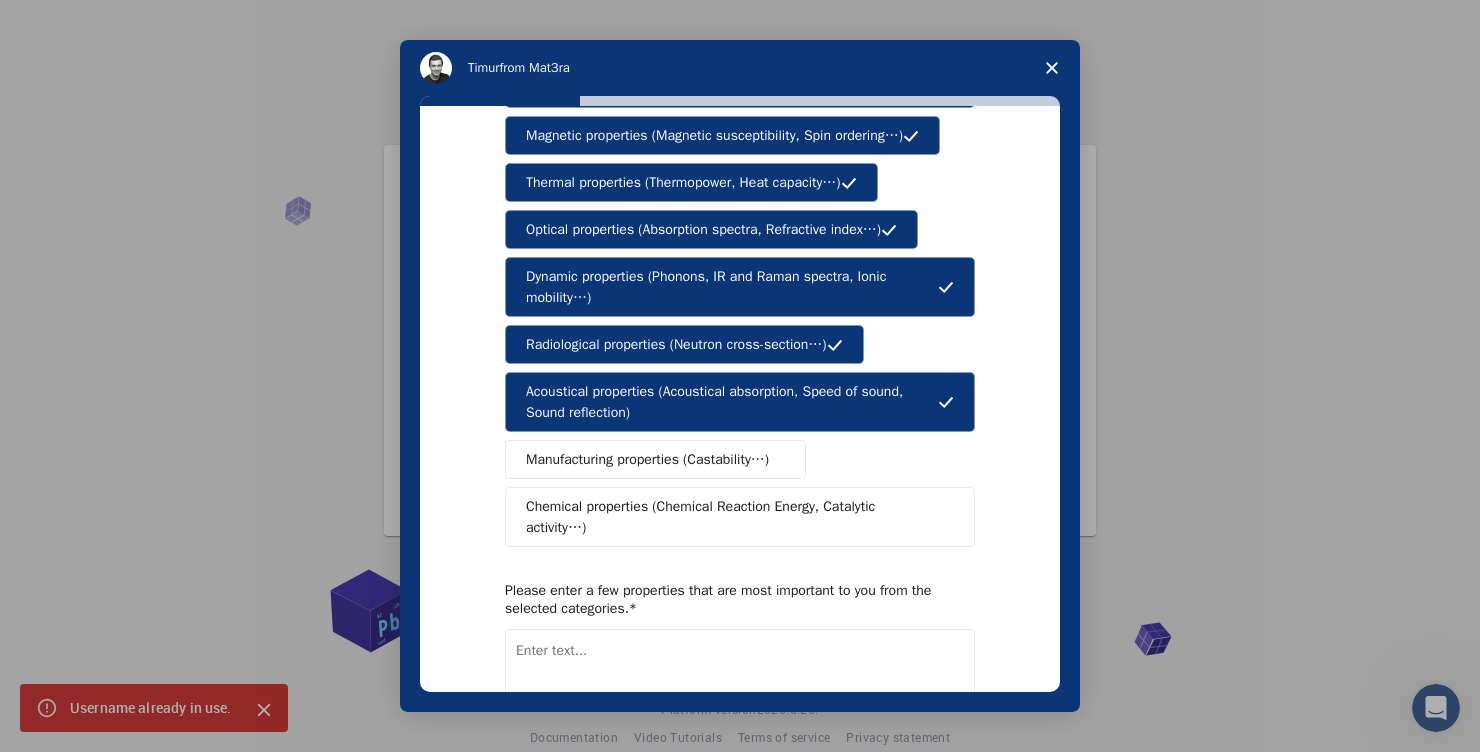 click on "Manufacturing properties (Castability…)" at bounding box center [647, 459] 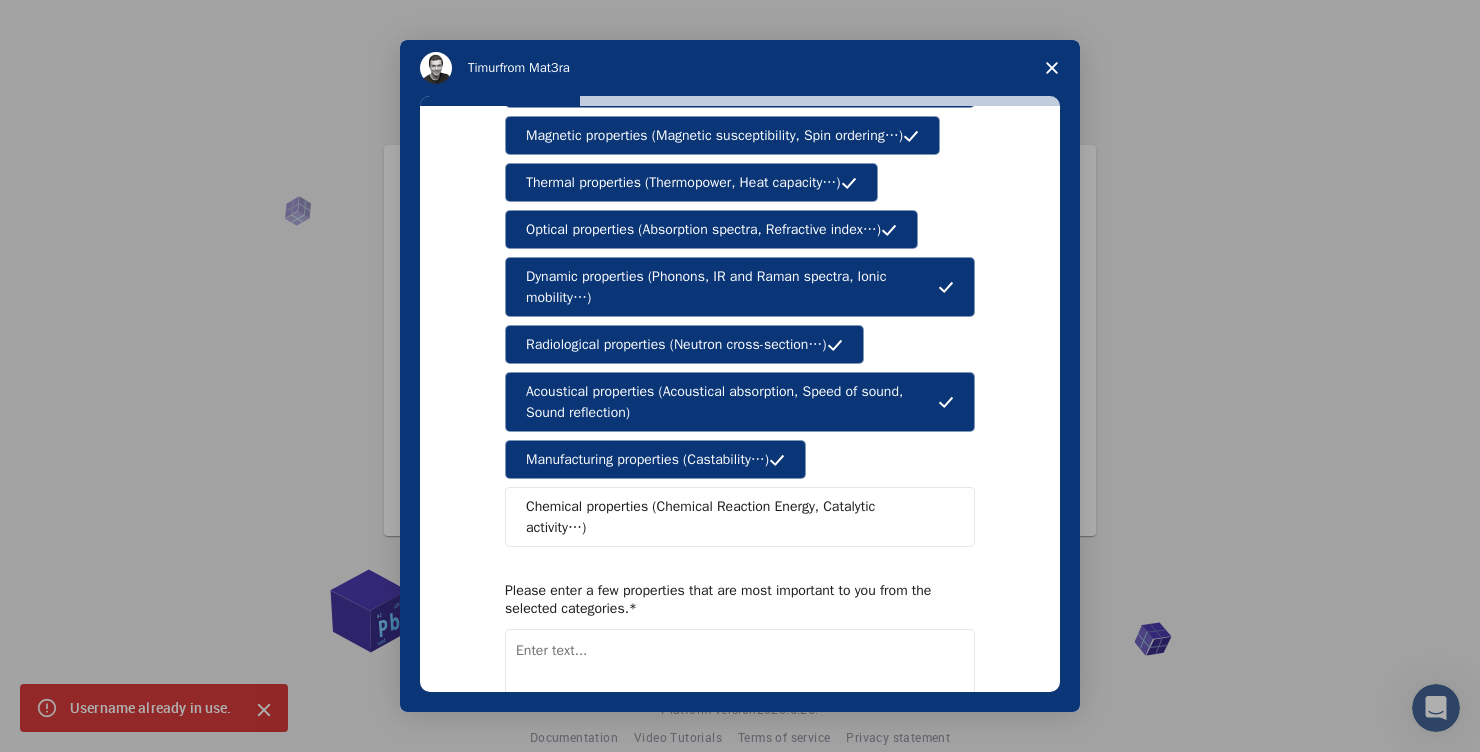 click on "Chemical properties (Chemical Reaction Energy, Catalytic activity…)" at bounding box center [740, 517] 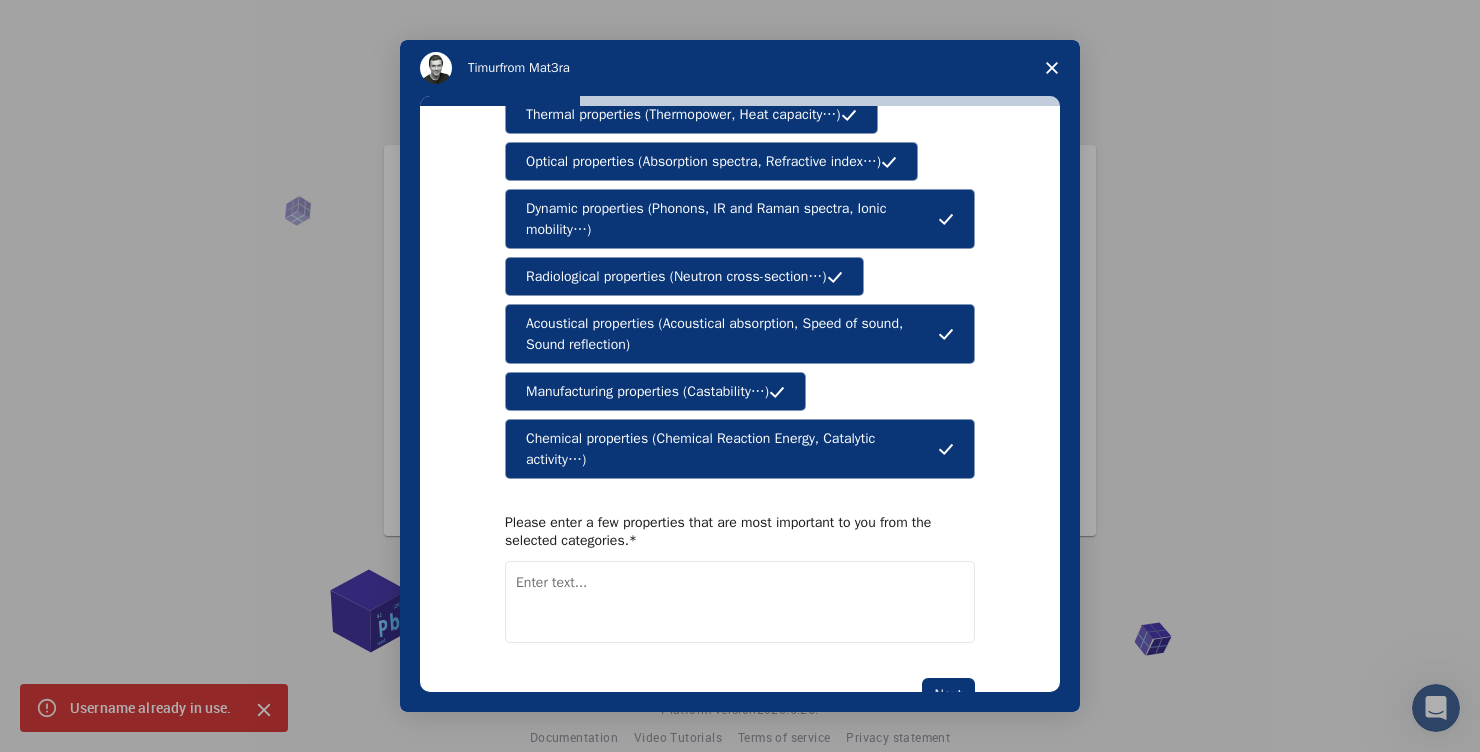 scroll, scrollTop: 302, scrollLeft: 0, axis: vertical 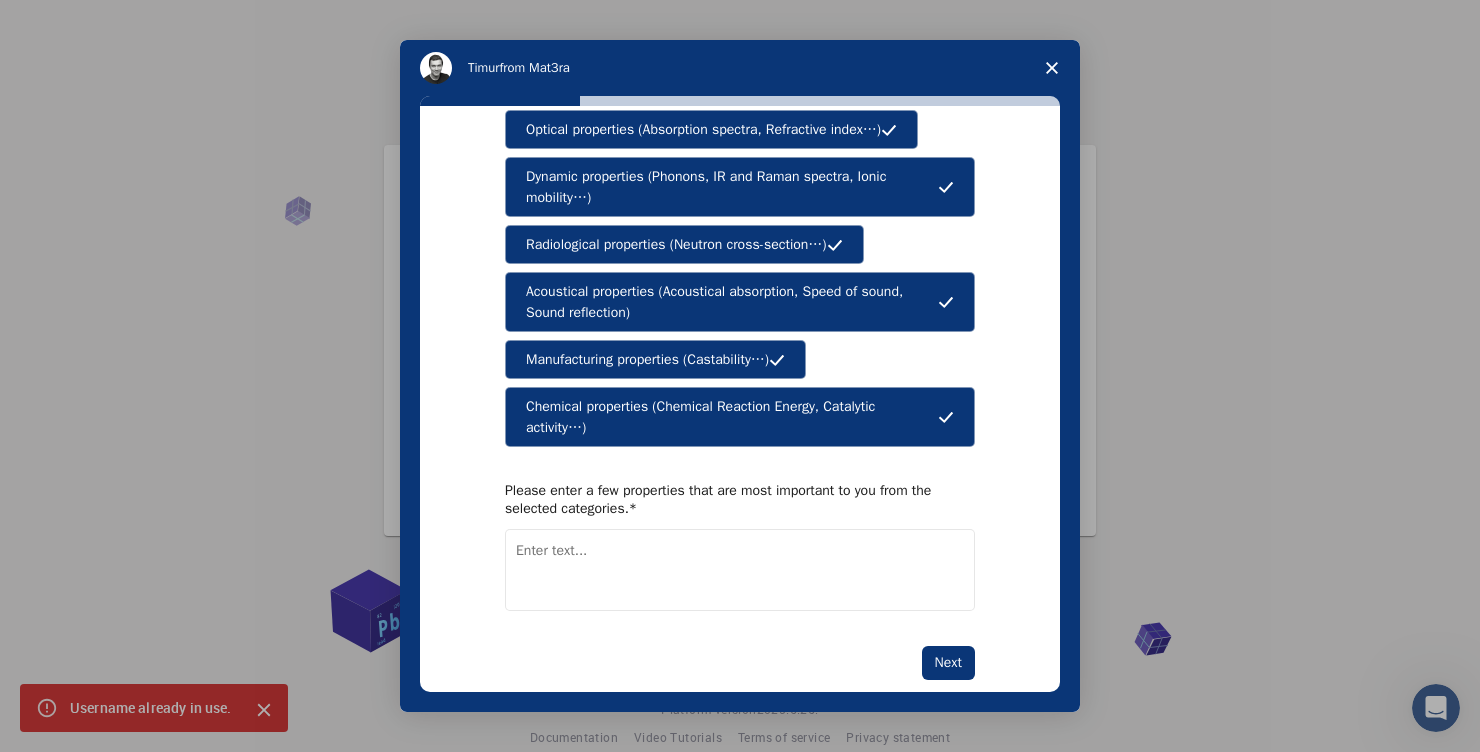 click at bounding box center (740, 570) 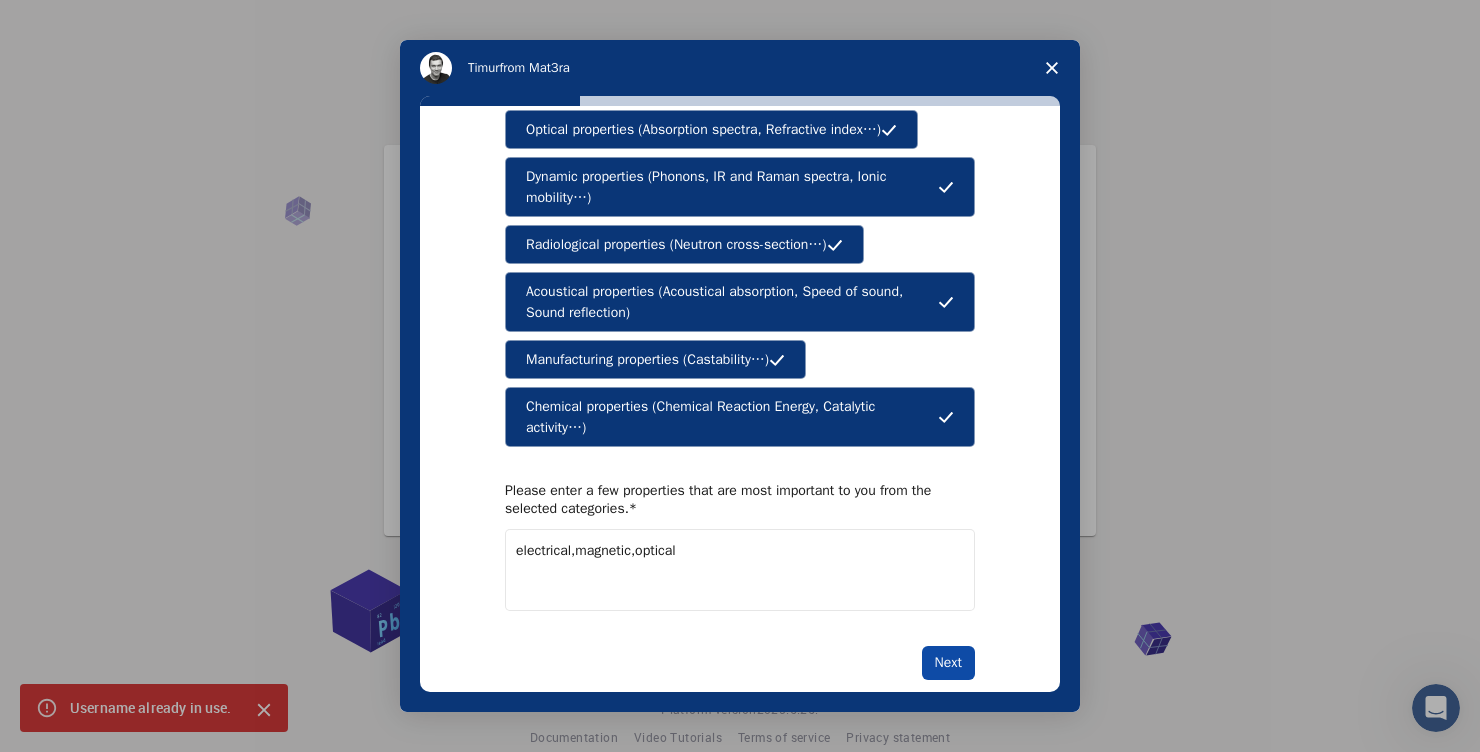 type on "electrical,magnetic,optical" 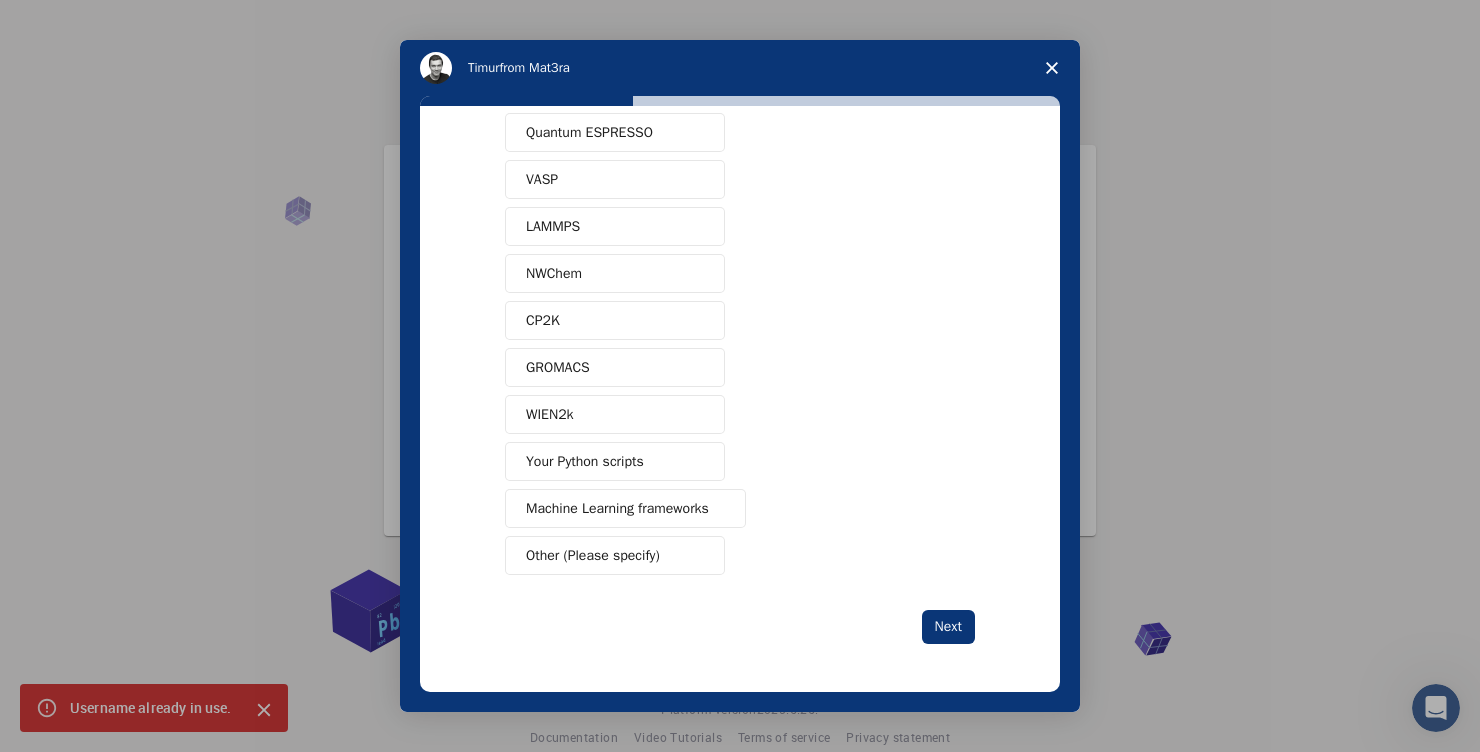scroll, scrollTop: 0, scrollLeft: 0, axis: both 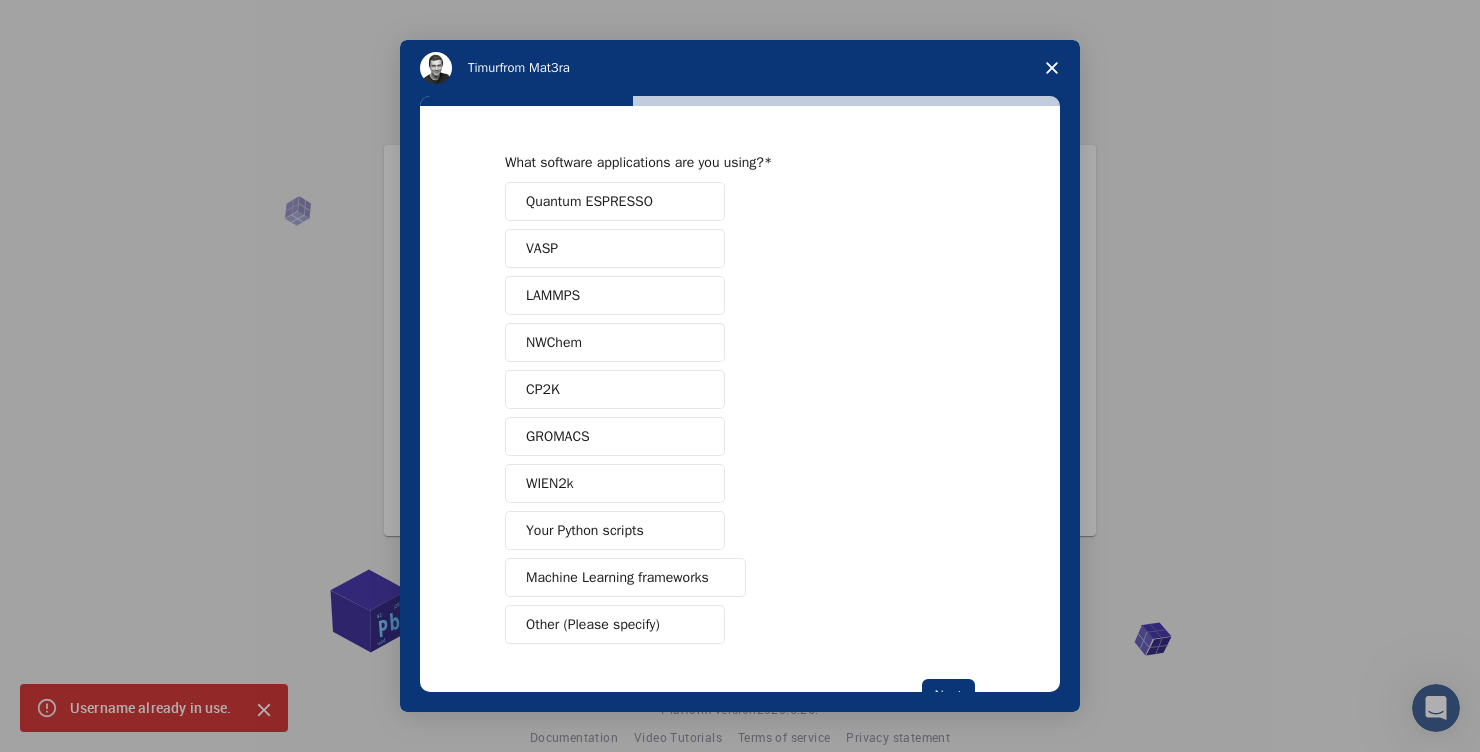 click on "Quantum ESPRESSO" at bounding box center [615, 201] 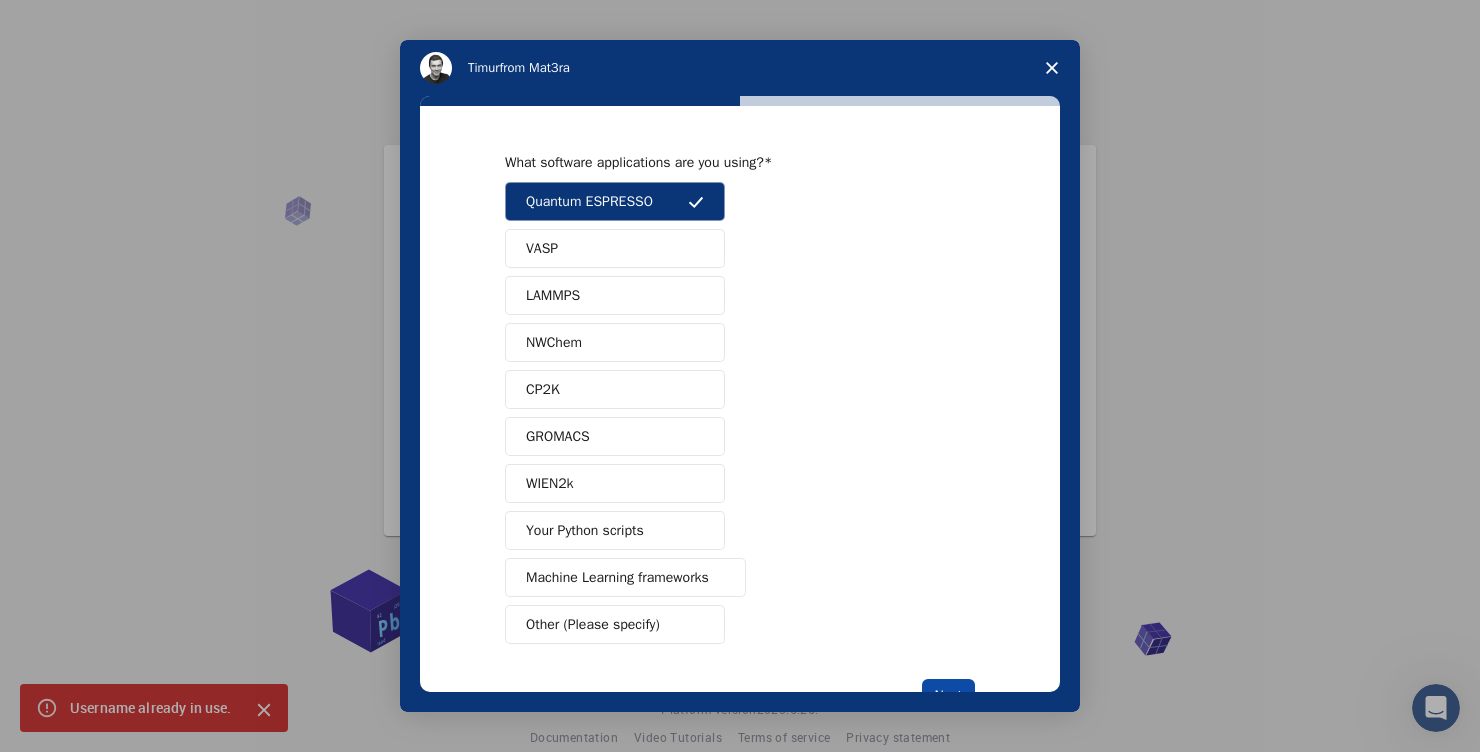 click on "Next" at bounding box center (948, 696) 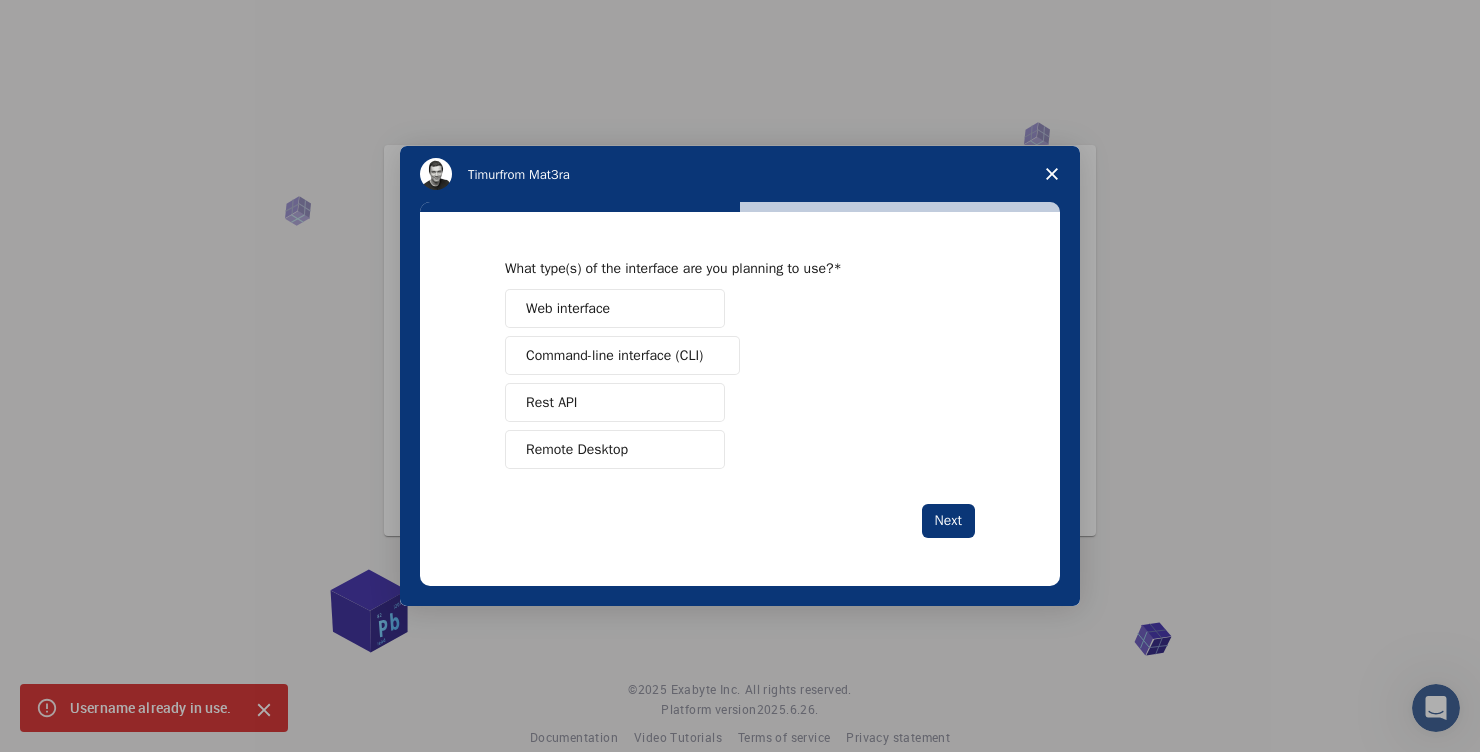 click on "Remote Desktop" at bounding box center (577, 449) 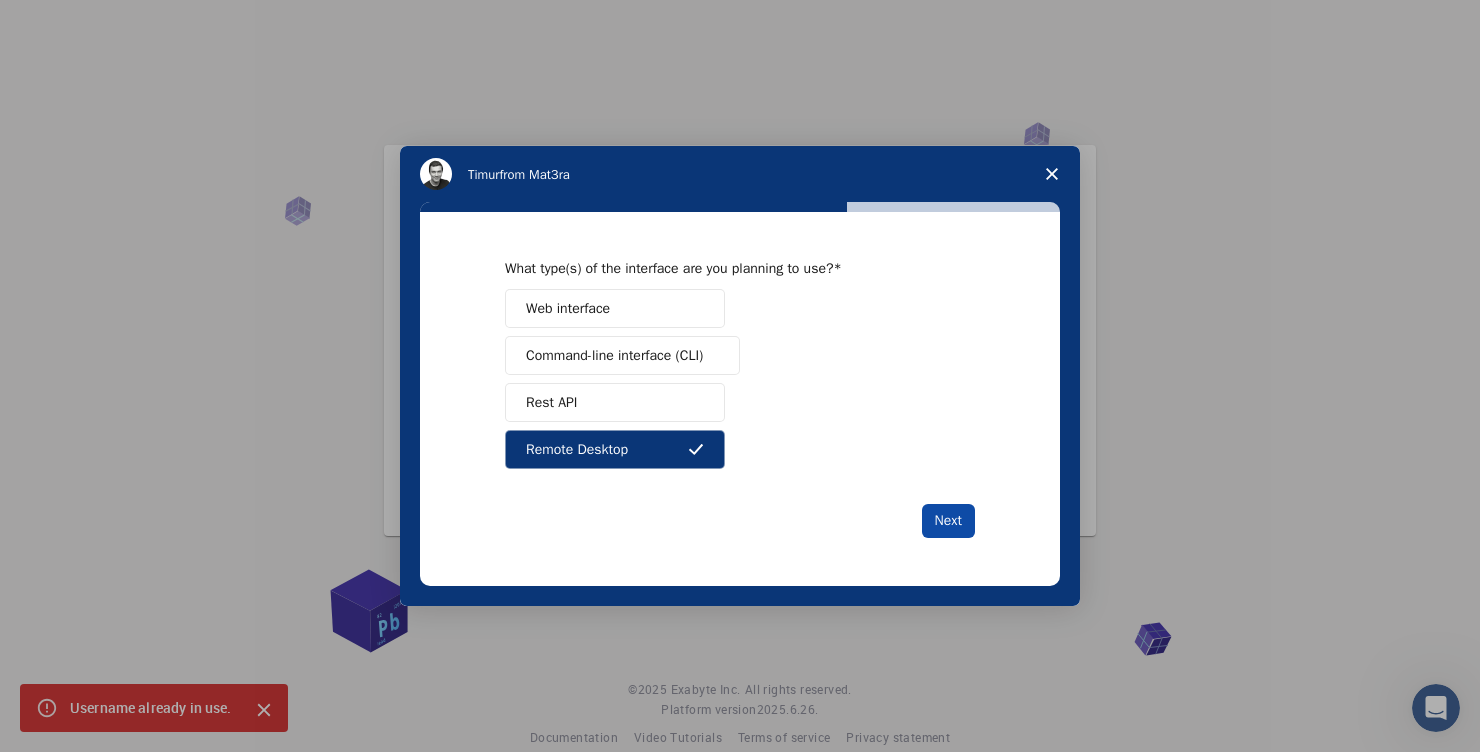 click on "Next" at bounding box center (948, 521) 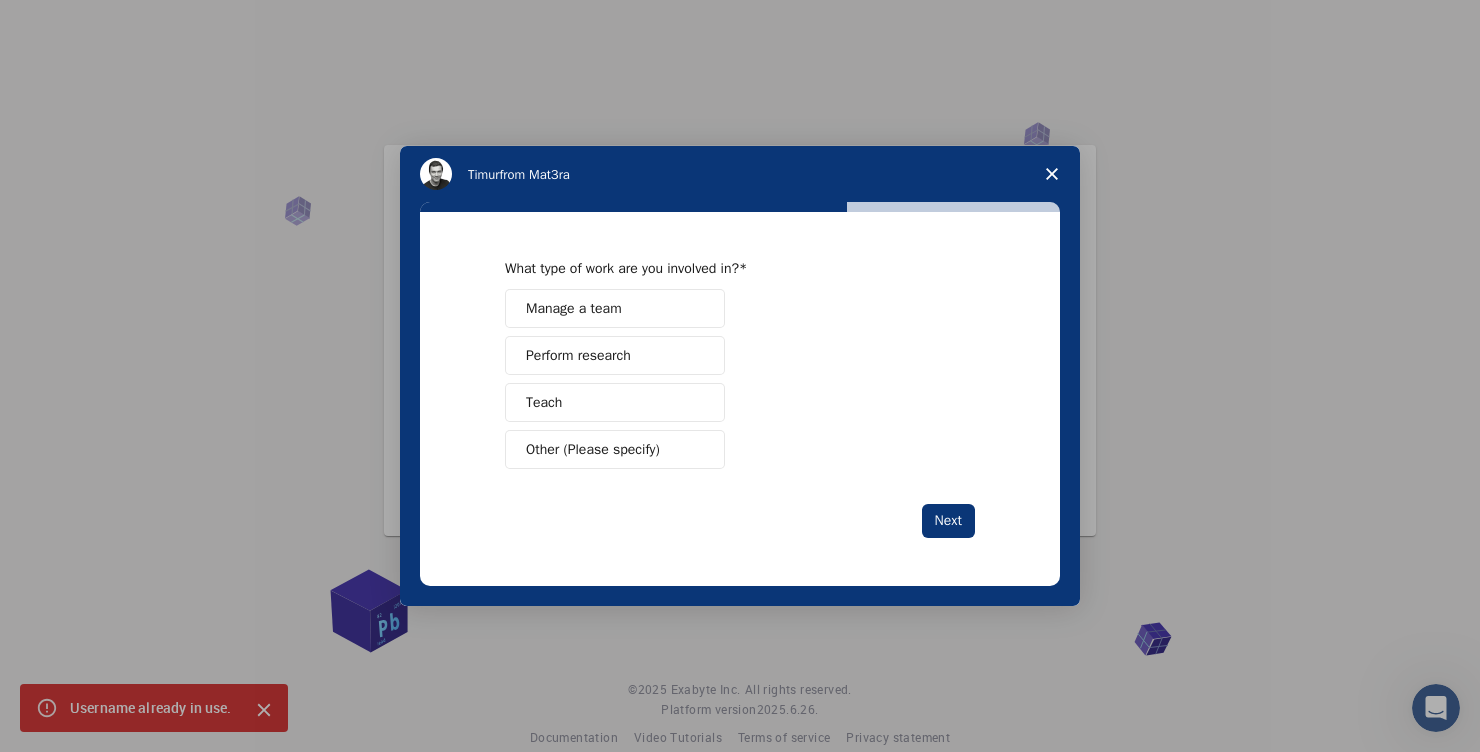 click on "Perform research" at bounding box center [578, 355] 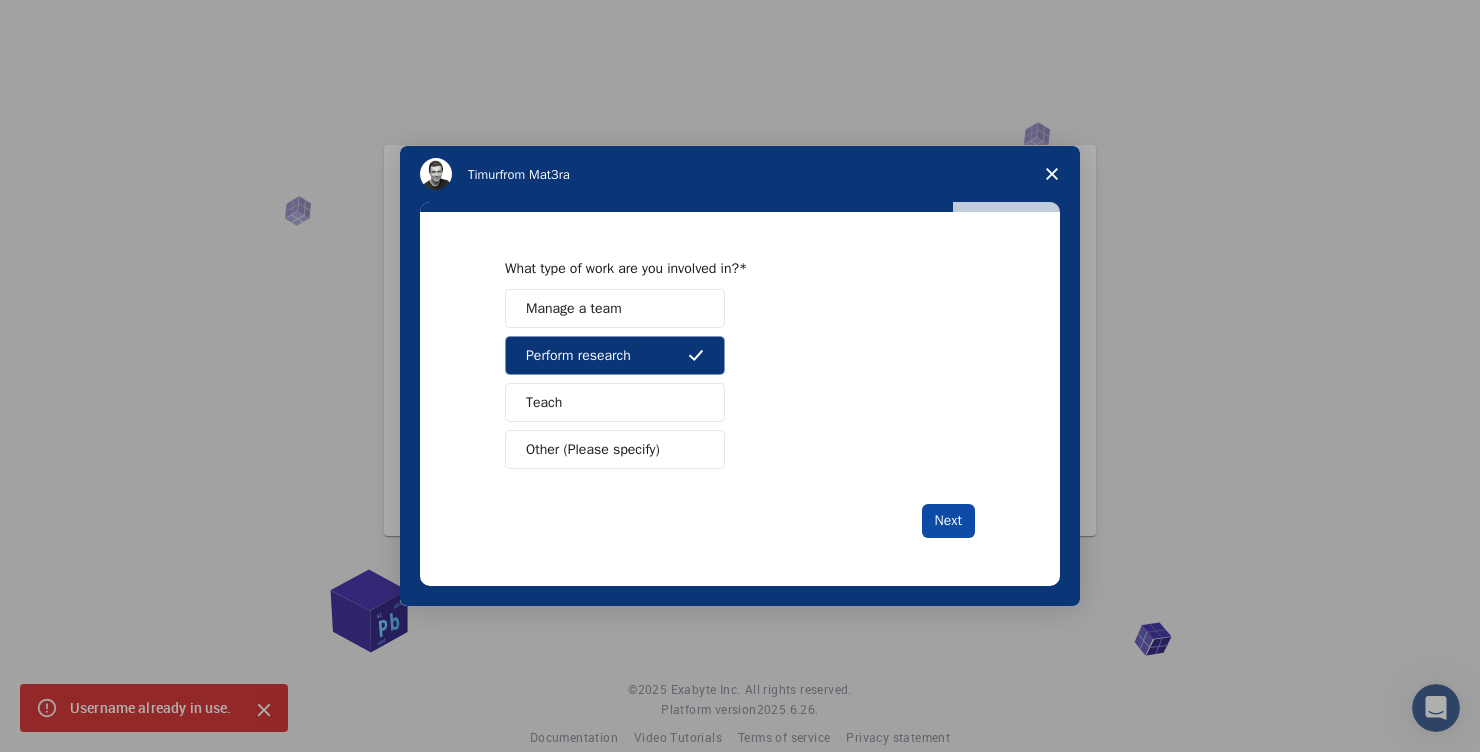 click on "Next" at bounding box center [948, 521] 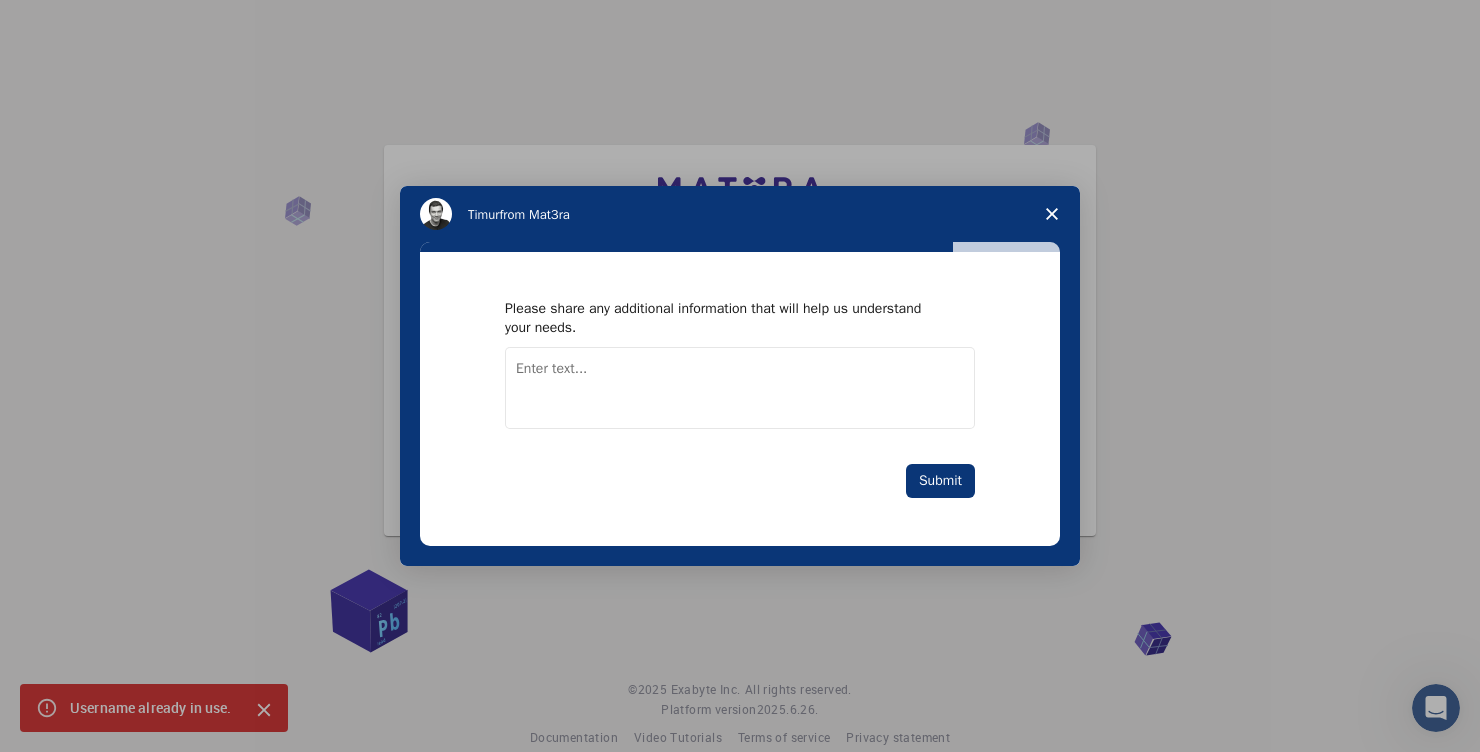 click at bounding box center [740, 388] 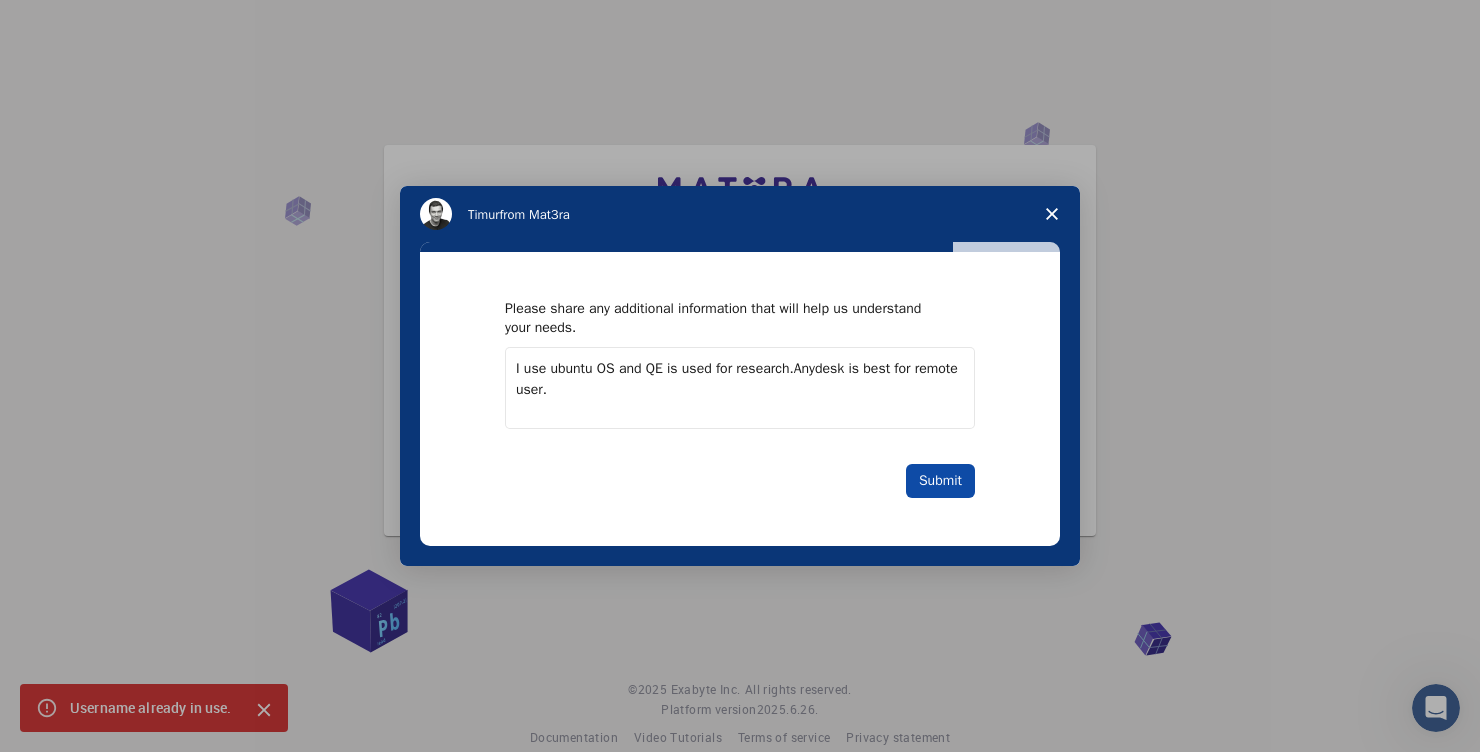 type on "I use ubuntu OS and QE is used for research.Anydesk is best for remote user." 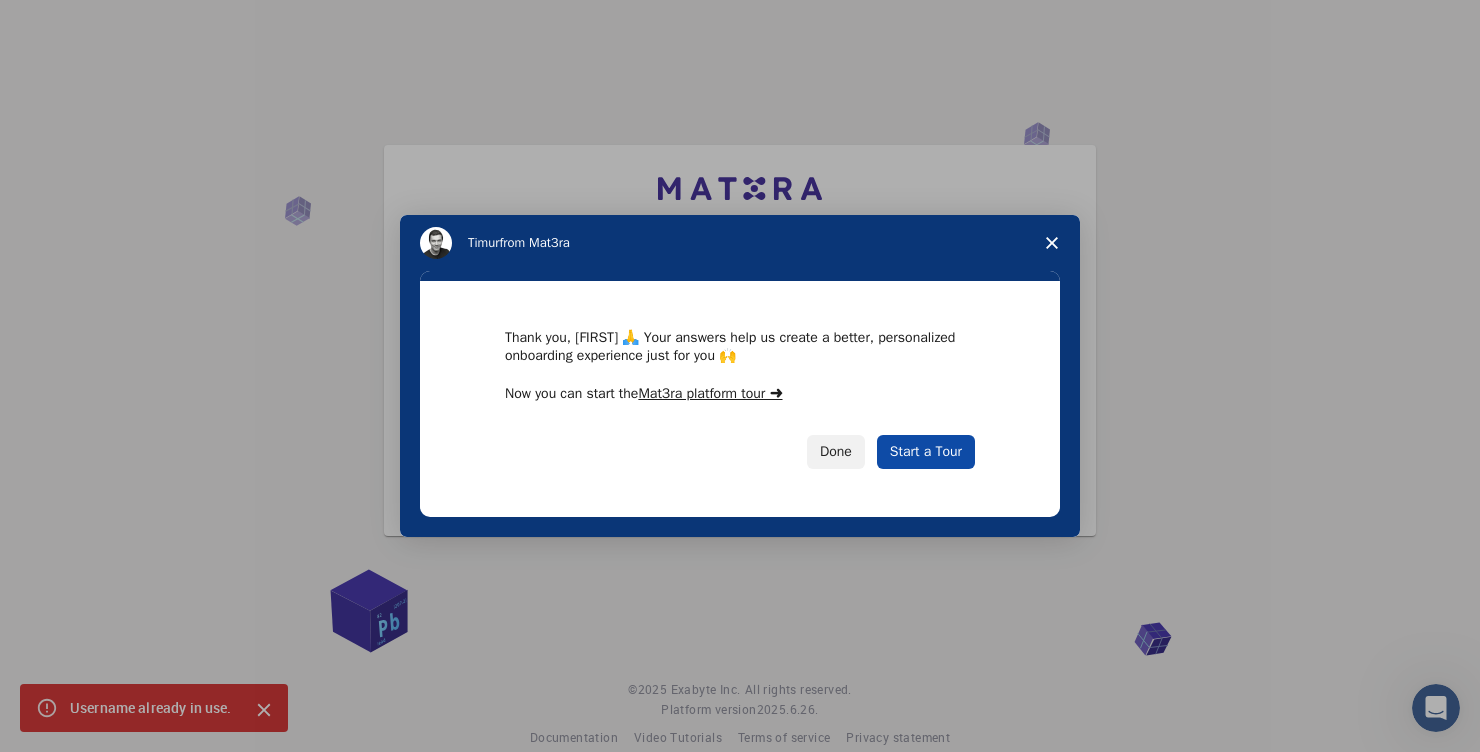 click on "Start a Tour" at bounding box center (926, 452) 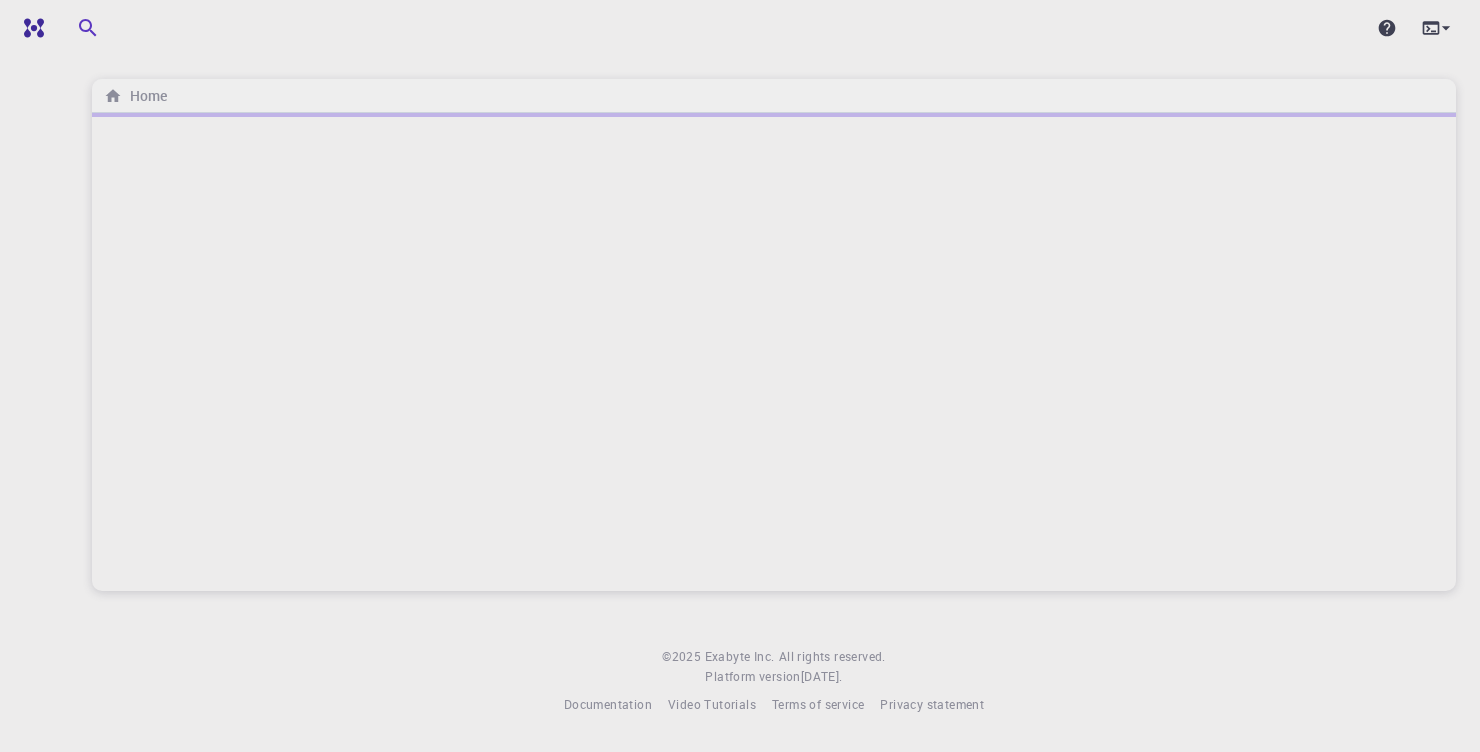 scroll, scrollTop: 0, scrollLeft: 0, axis: both 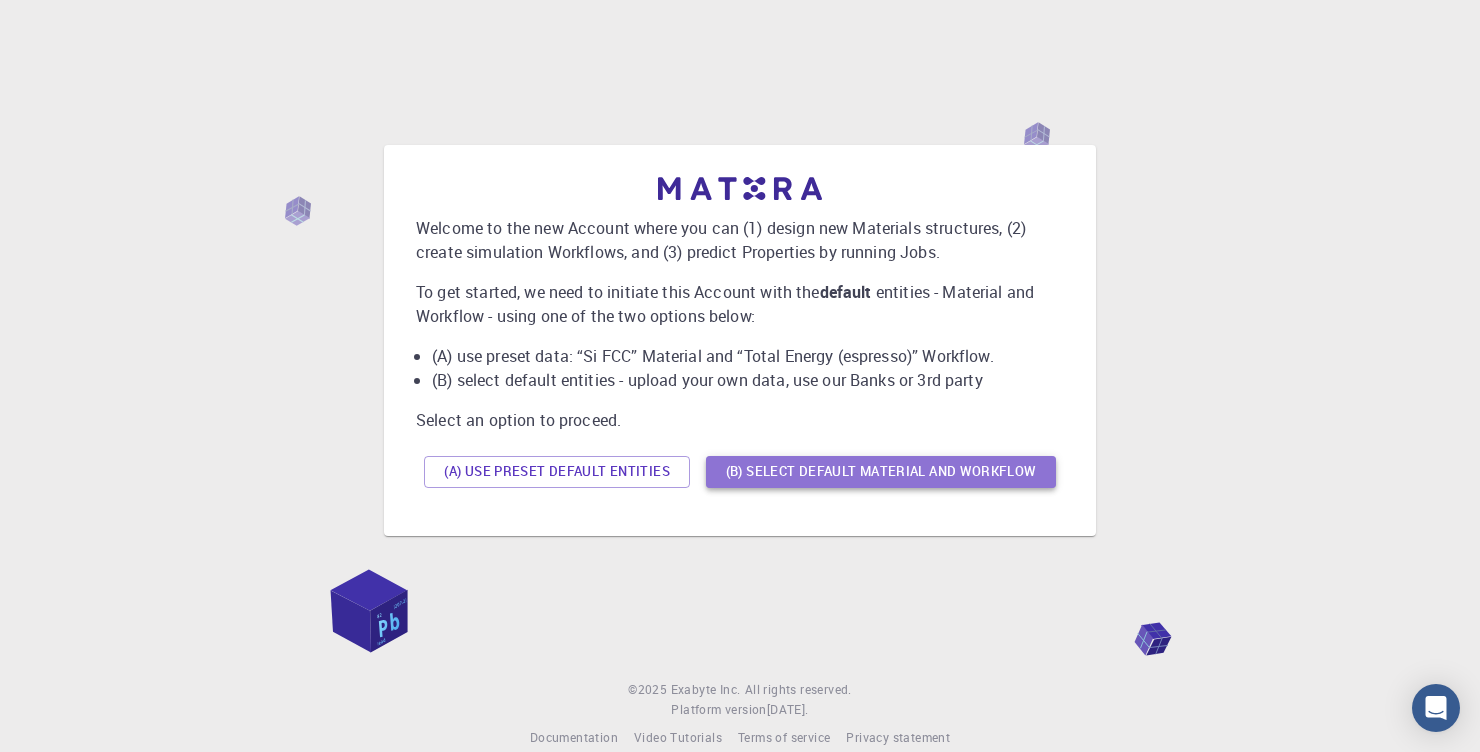 click on "(B) Select default material and workflow" at bounding box center (881, 472) 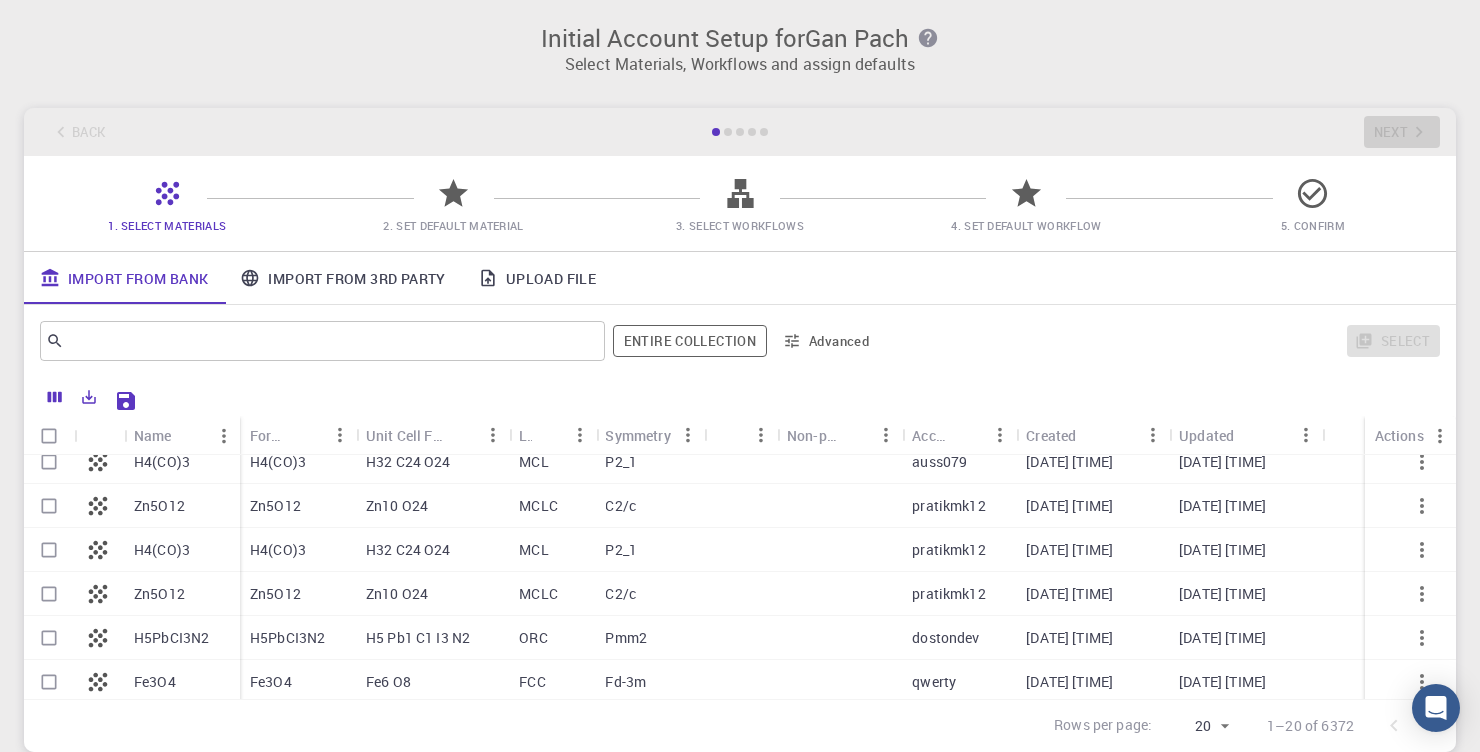 scroll, scrollTop: 0, scrollLeft: 0, axis: both 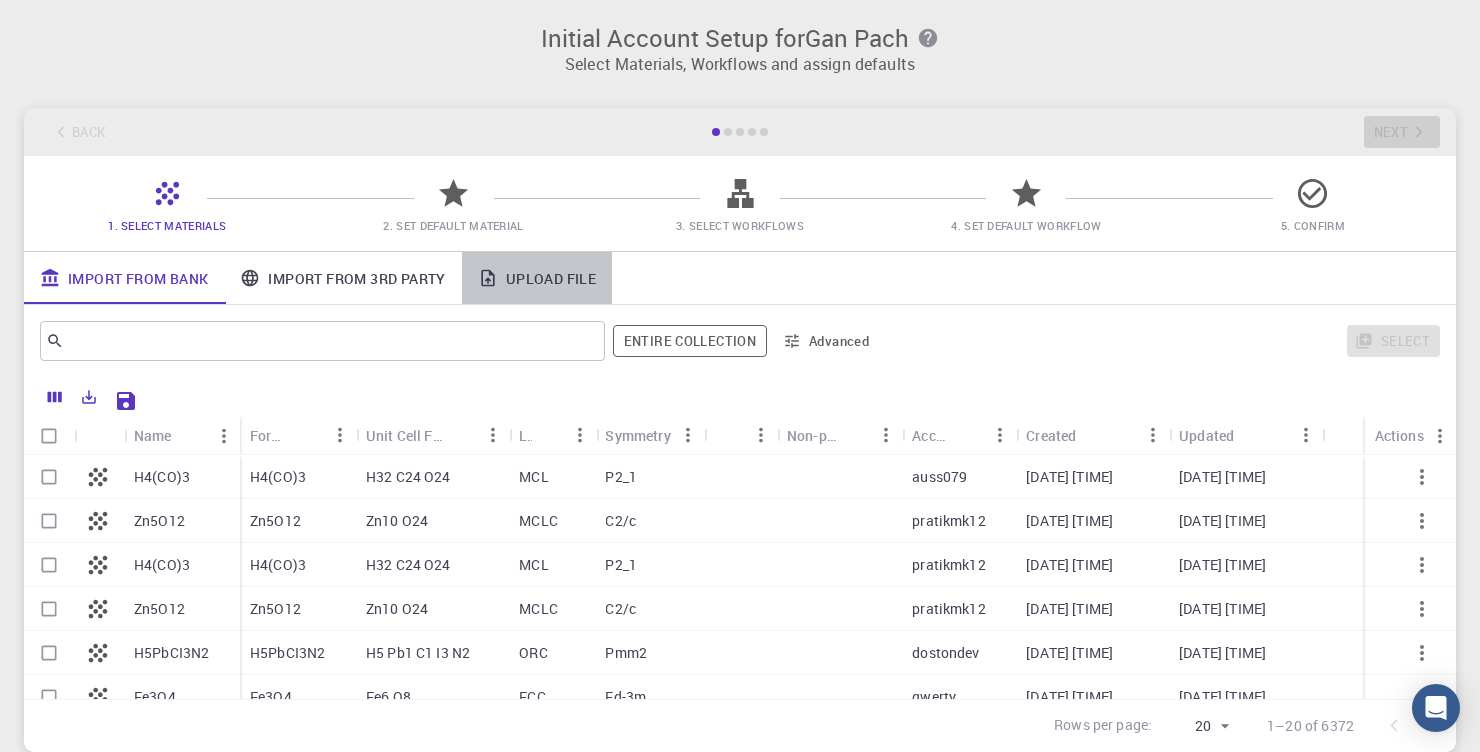 click on "Upload File" at bounding box center [537, 278] 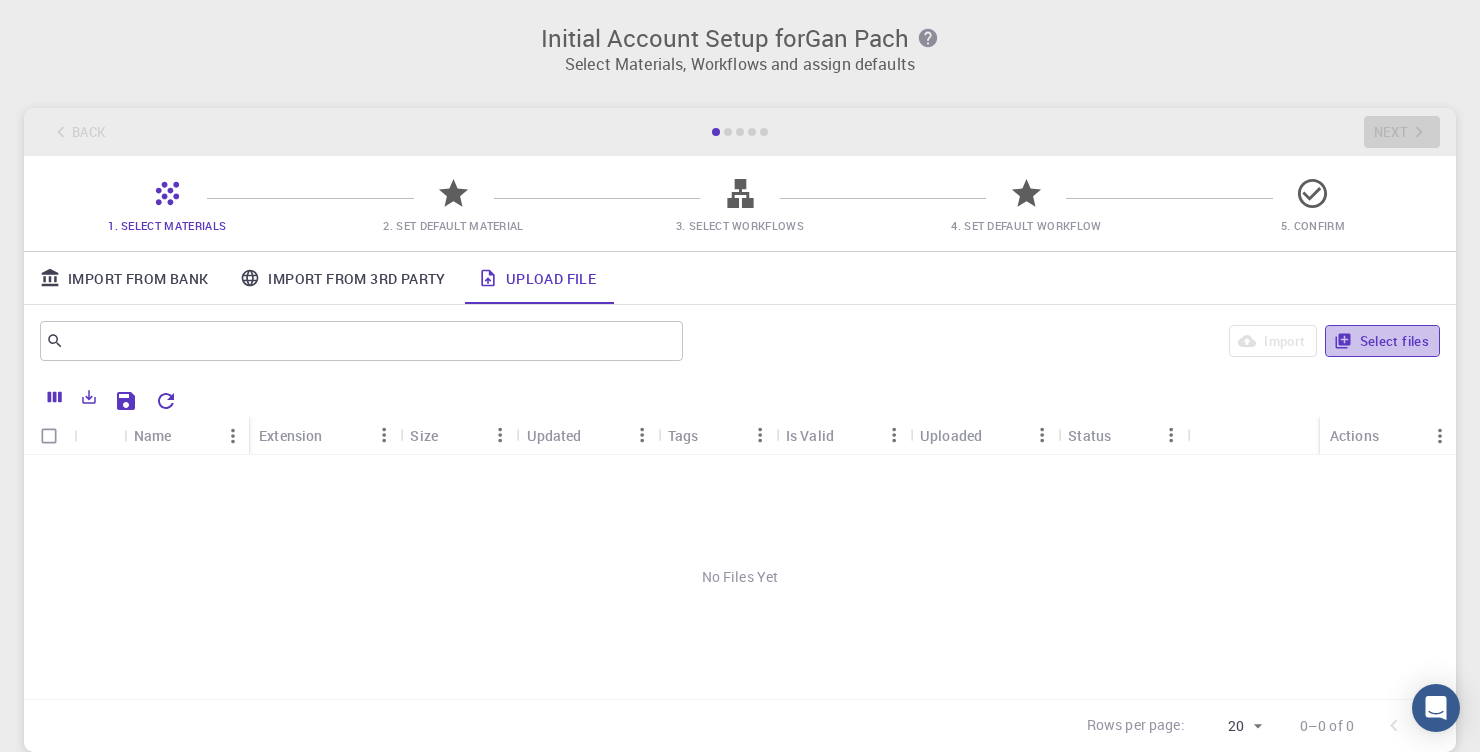 click on "Select files" at bounding box center [1382, 341] 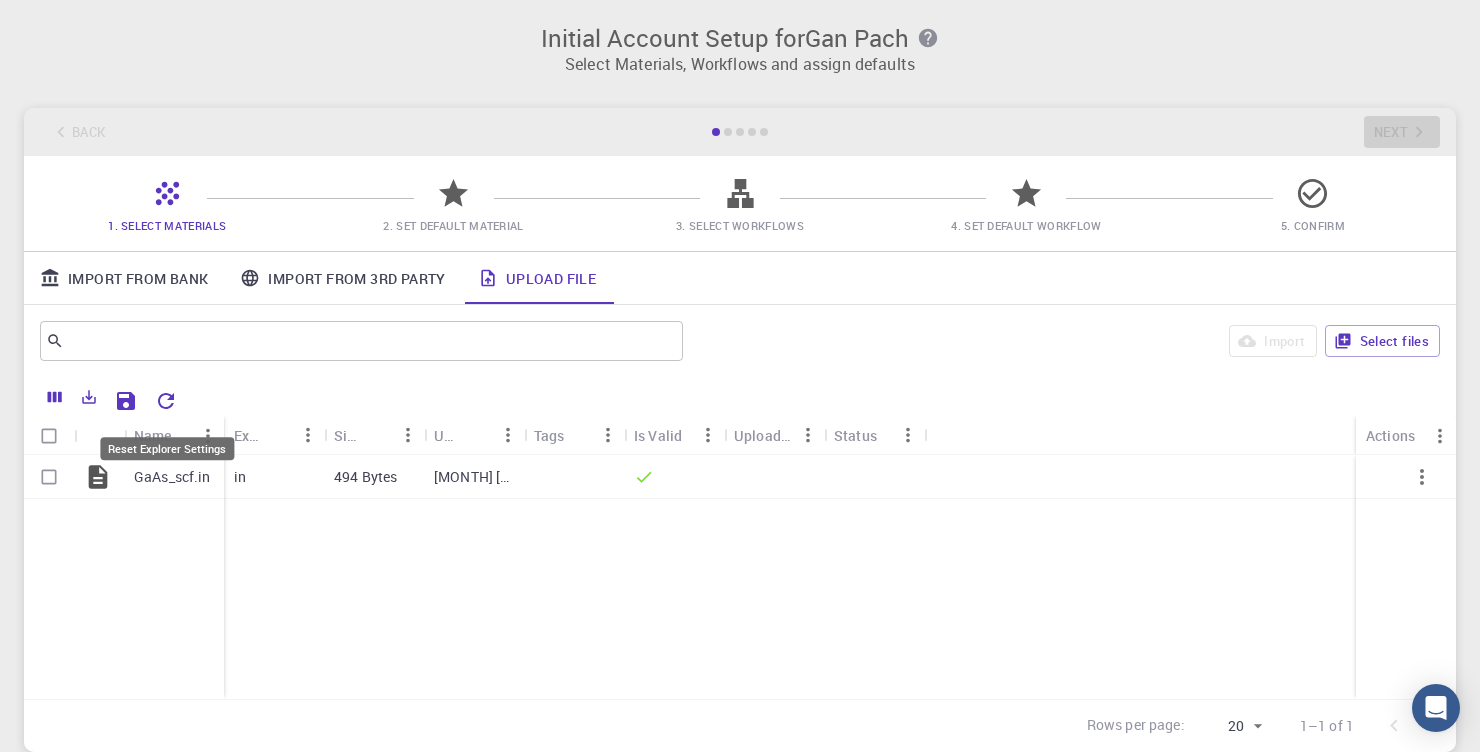 click 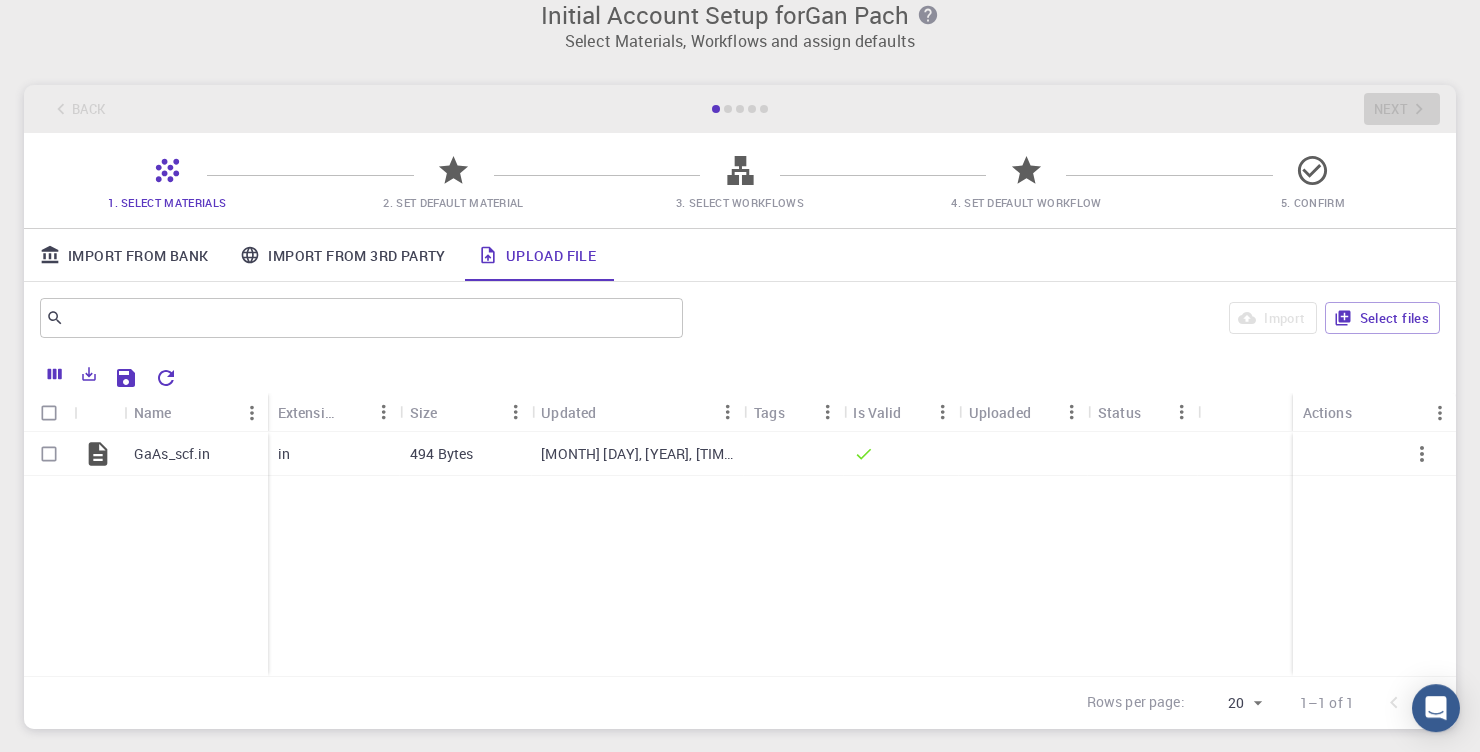 scroll, scrollTop: 0, scrollLeft: 0, axis: both 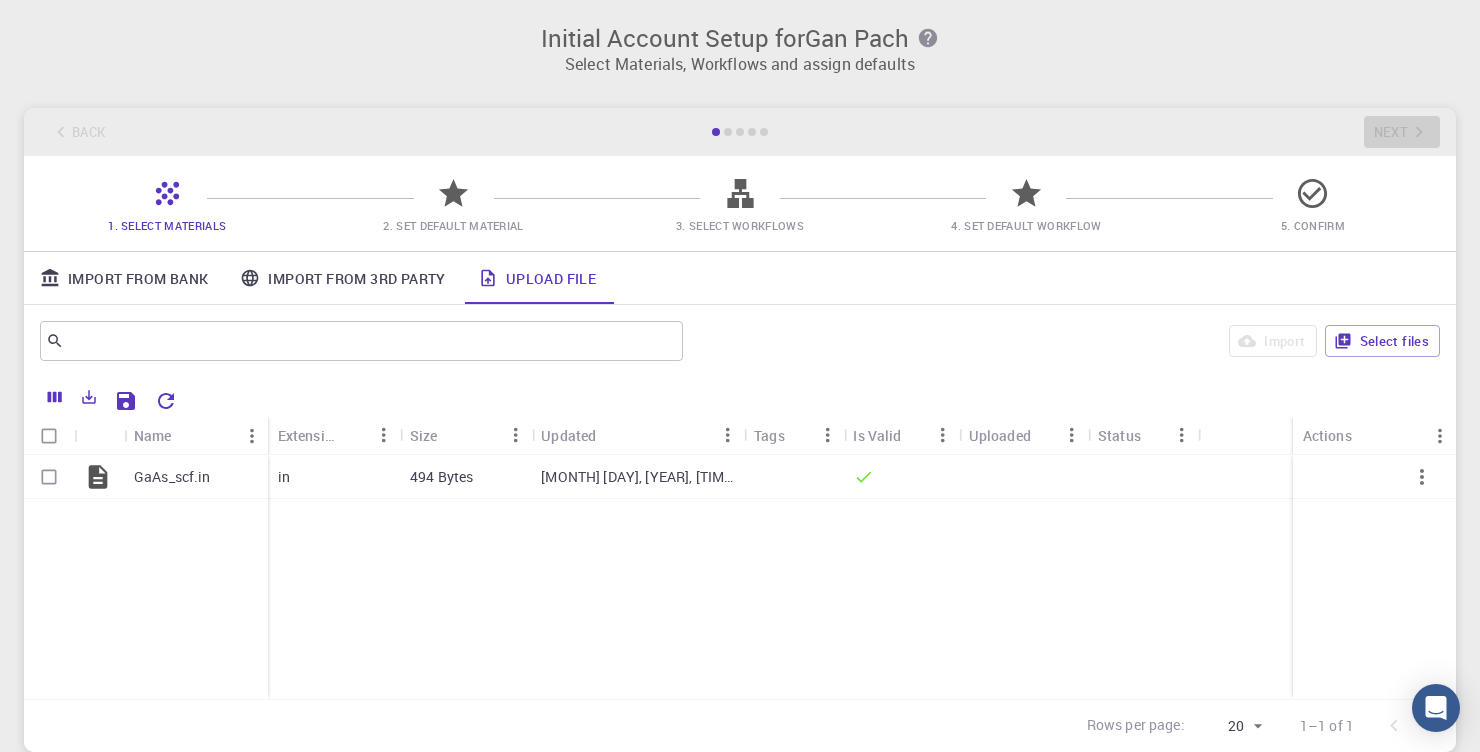 click 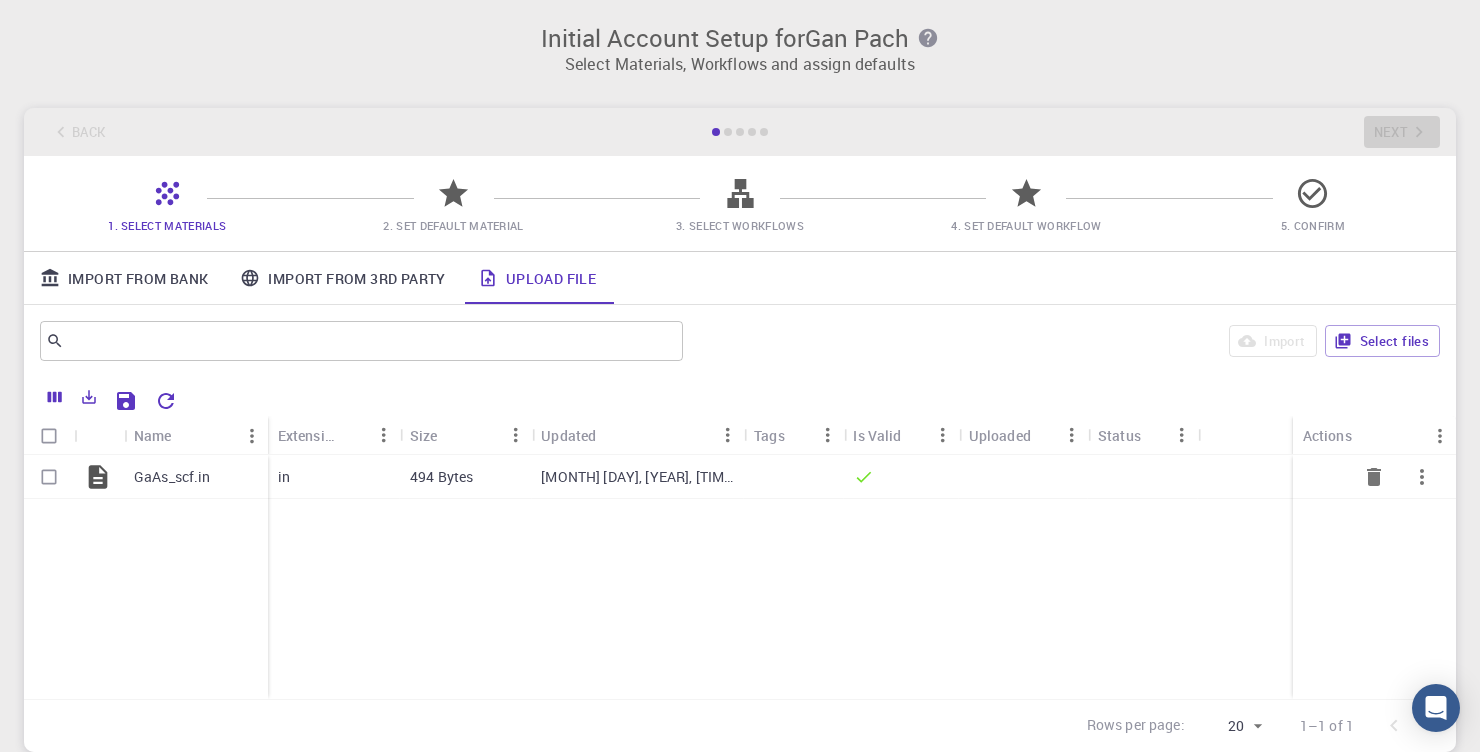 click on "494 Bytes" at bounding box center (441, 477) 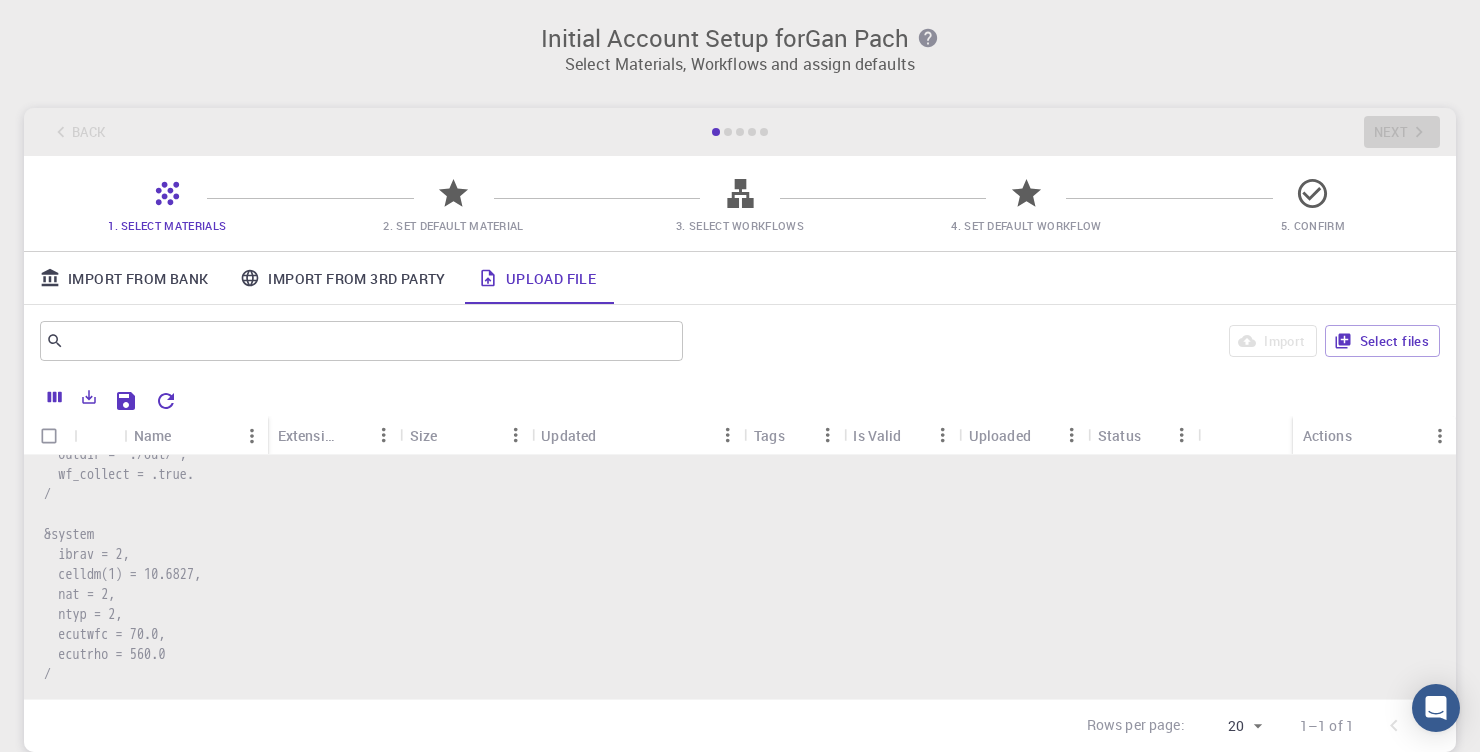 scroll, scrollTop: 528, scrollLeft: 0, axis: vertical 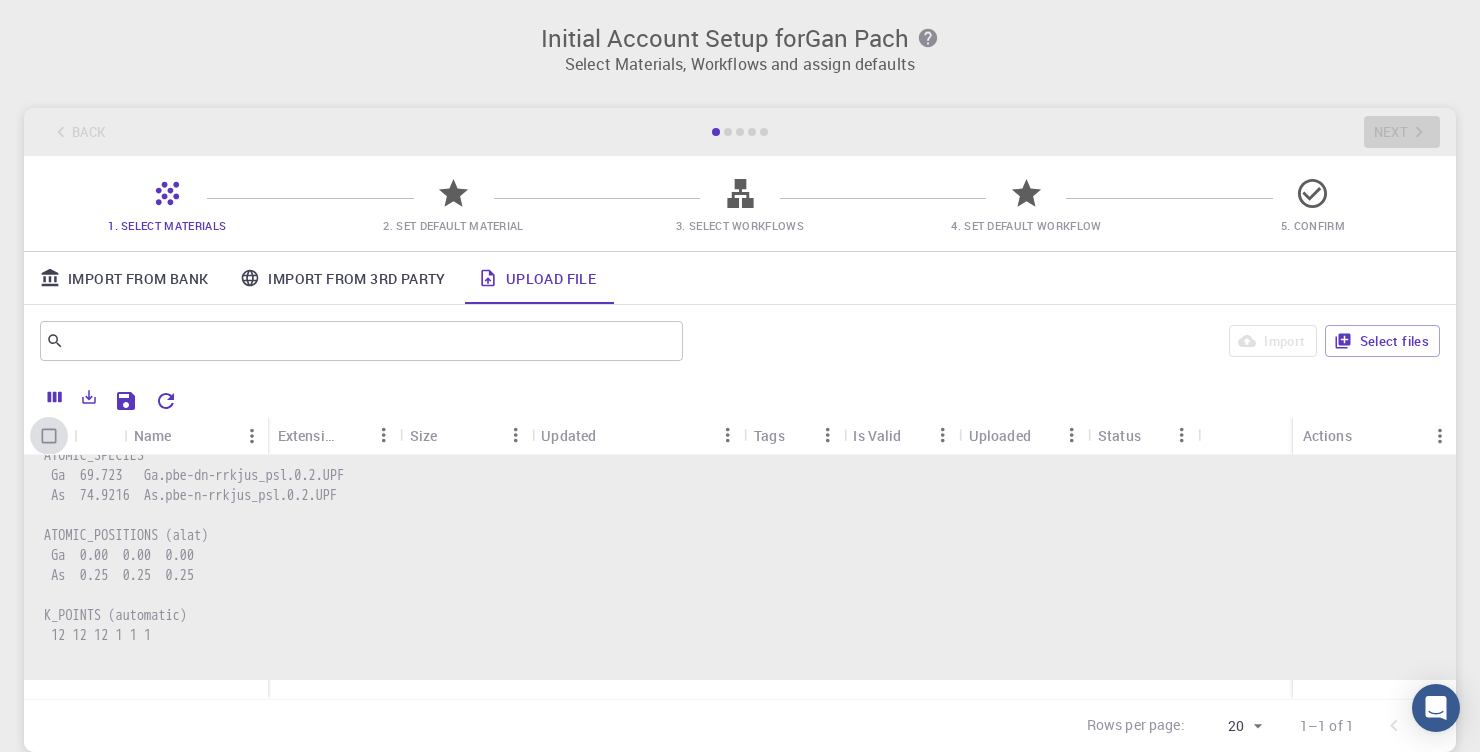 click at bounding box center (49, 436) 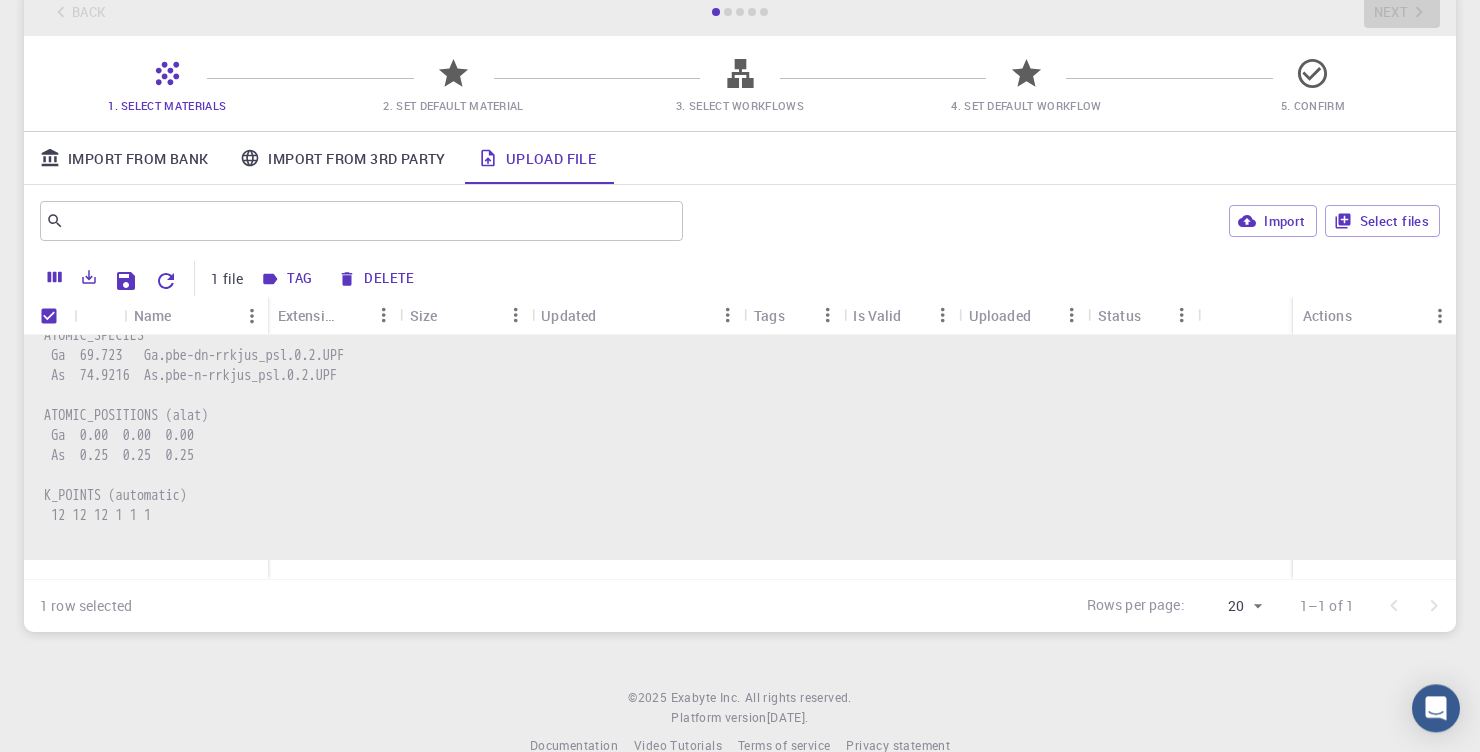 scroll, scrollTop: 159, scrollLeft: 0, axis: vertical 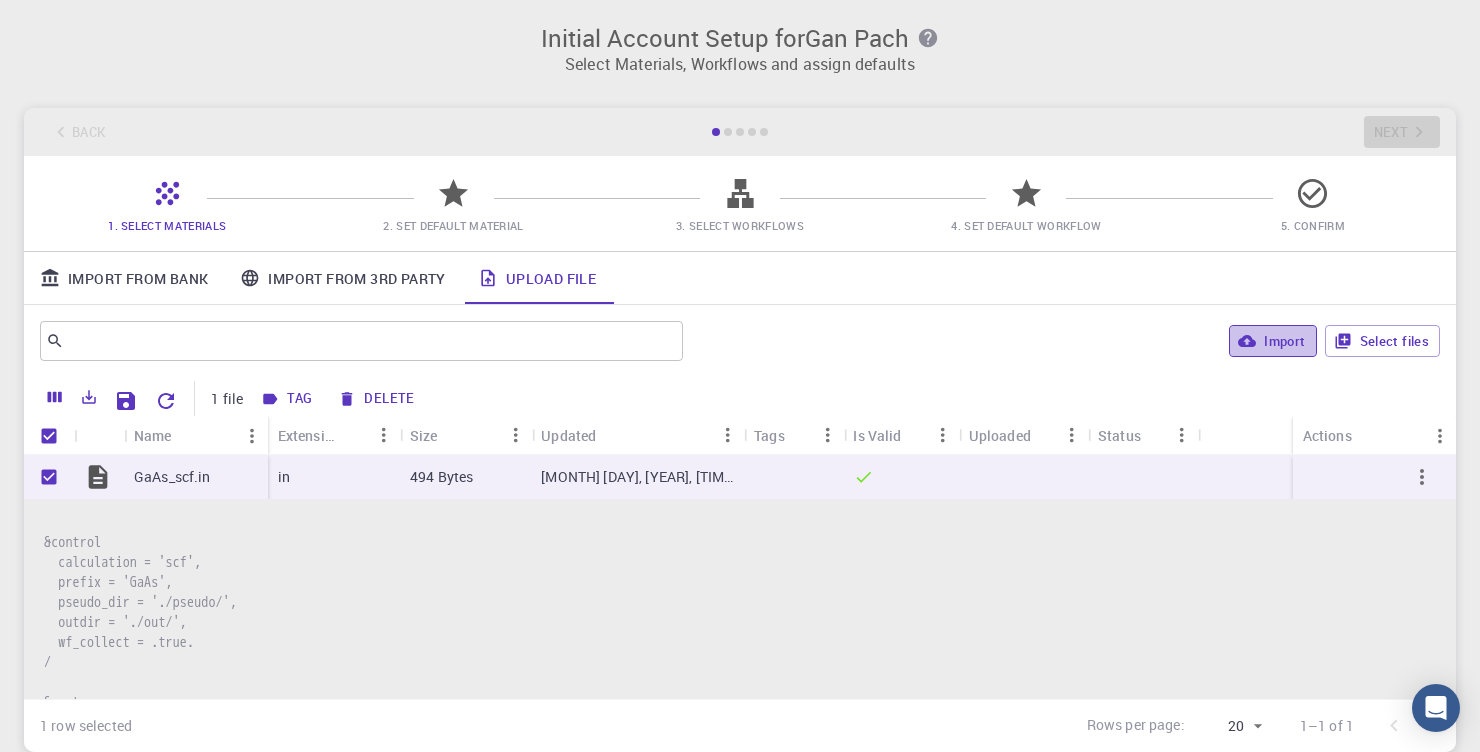 click on "Import" at bounding box center [1272, 341] 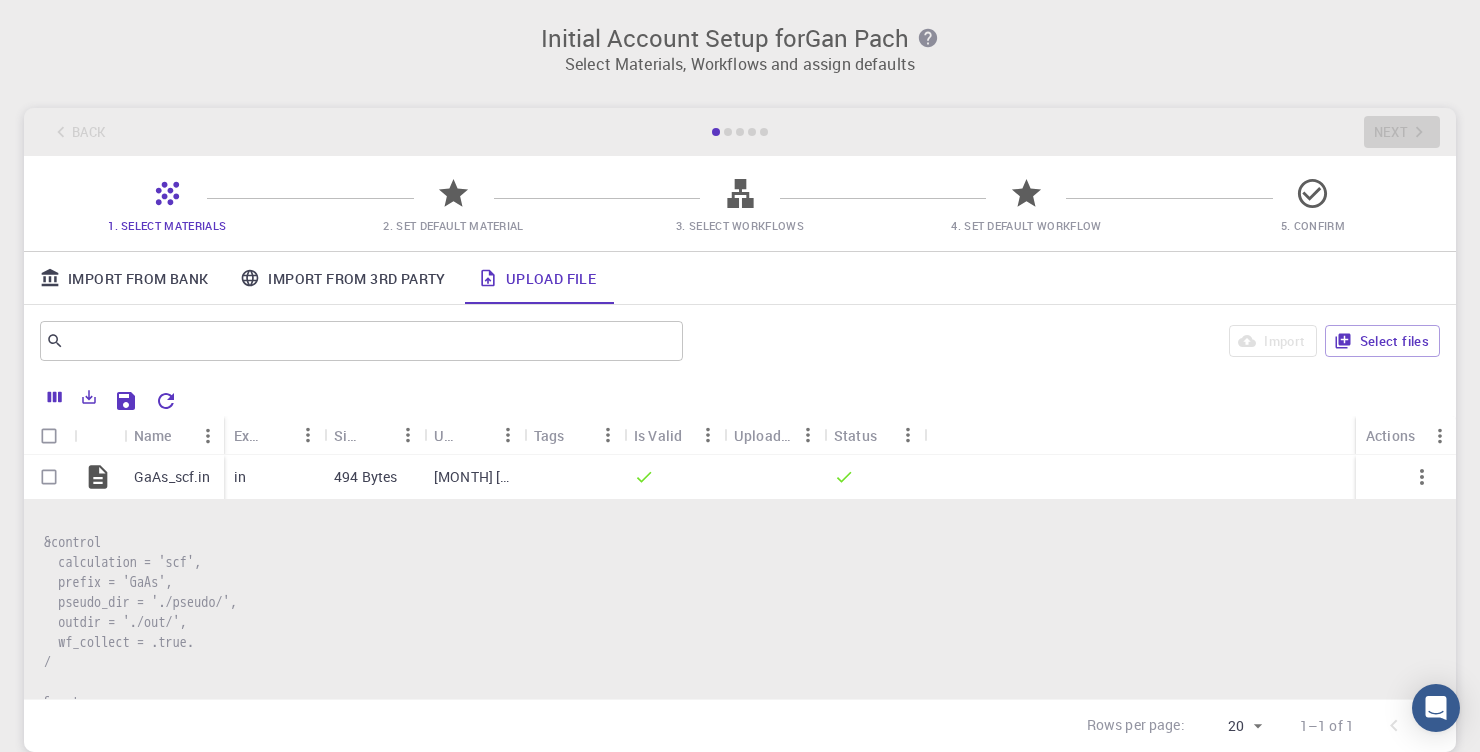 checkbox on "false" 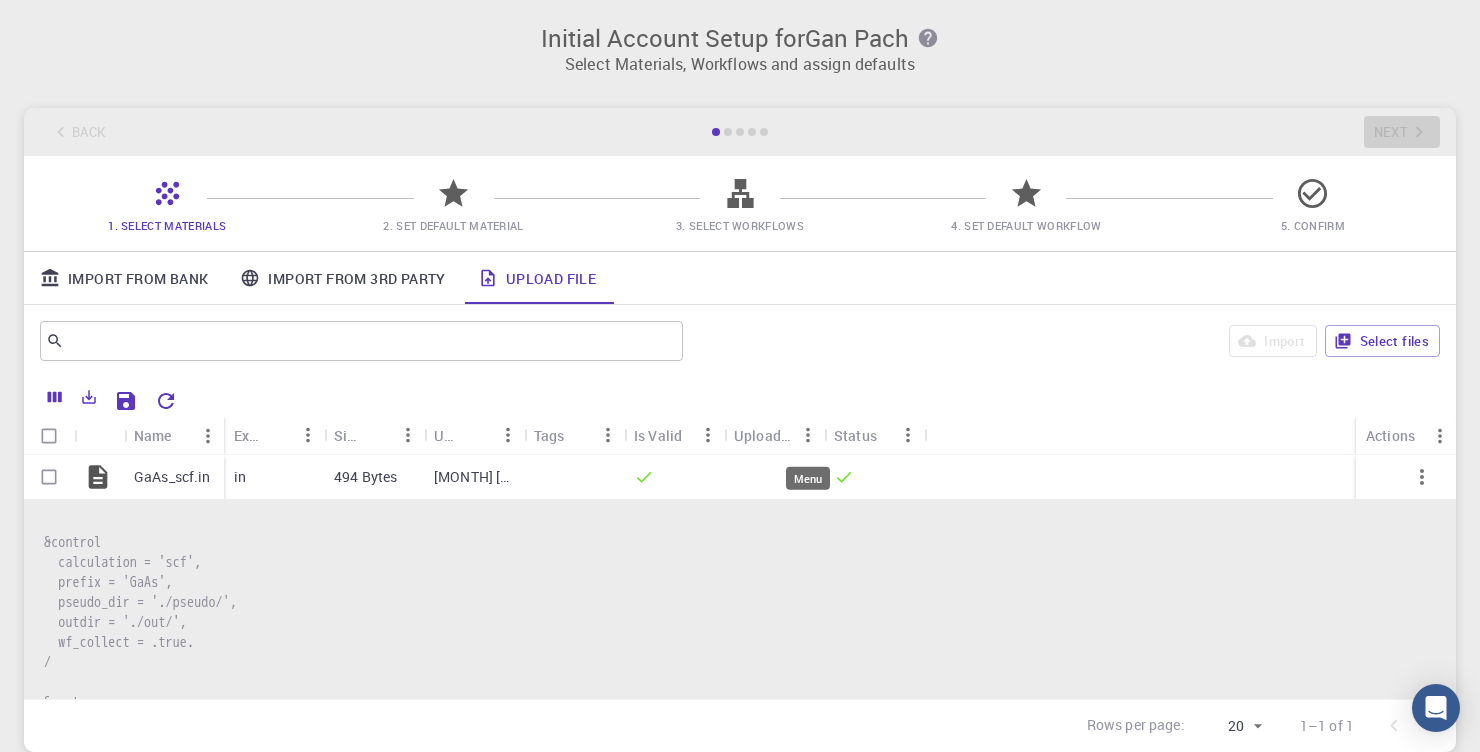click 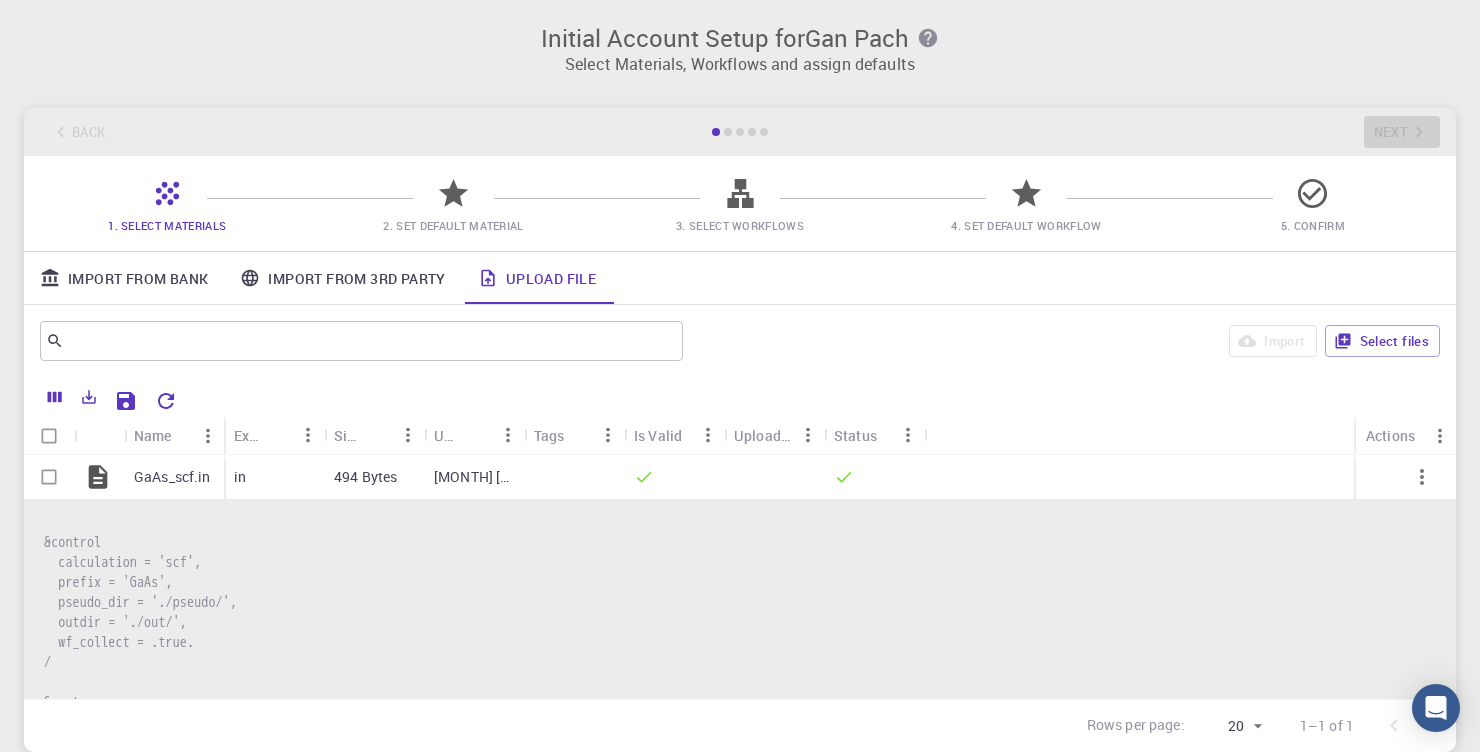 click on "&control
calculation = 'scf',
prefix = 'GaAs',
pseudo_dir = './pseudo/',
outdir = './out/',
wf_collect = .true.
/
&system
ibrav = 2,
celldm(1) = 10.6827,
nat = 2,
ntyp = 2,
ecutwfc = 70.0,
ecutrho = 560.0
/
&electrons
conv_thr = 1.0d-8,
mixing_beta = 0.7
/
ATOMIC_SPECIES
Ga  69.723   Ga.pbe-dn-rrkjus_psl.0.2.UPF
As  74.9216  As.pbe-n-rrkjus_psl.0.2.UPF
ATOMIC_POSITIONS (alat)
Ga  0.00  0.00  0.00
As  0.25  0.25  0.25
K_POINTS (automatic)
12 12 12 1 1 1" at bounding box center (740, 853) 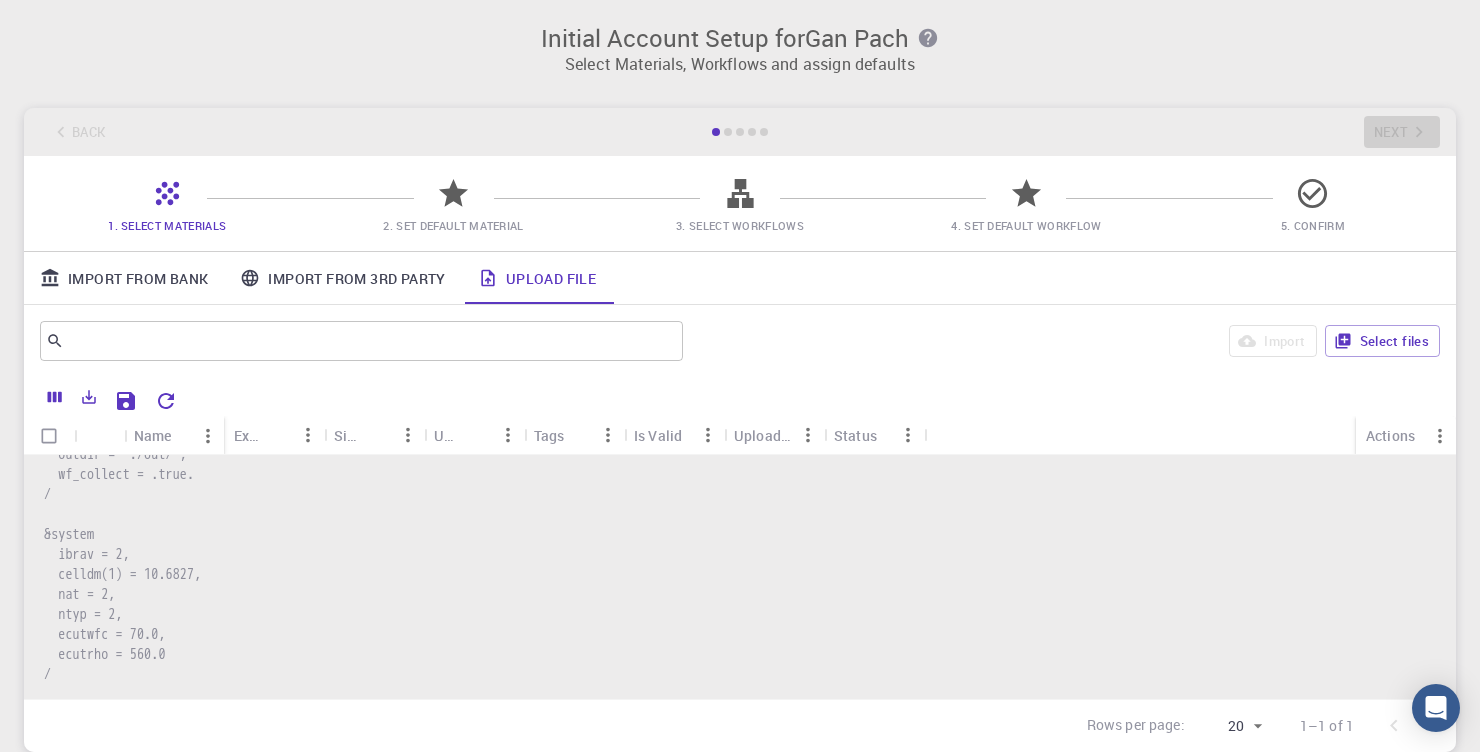 scroll, scrollTop: 0, scrollLeft: 0, axis: both 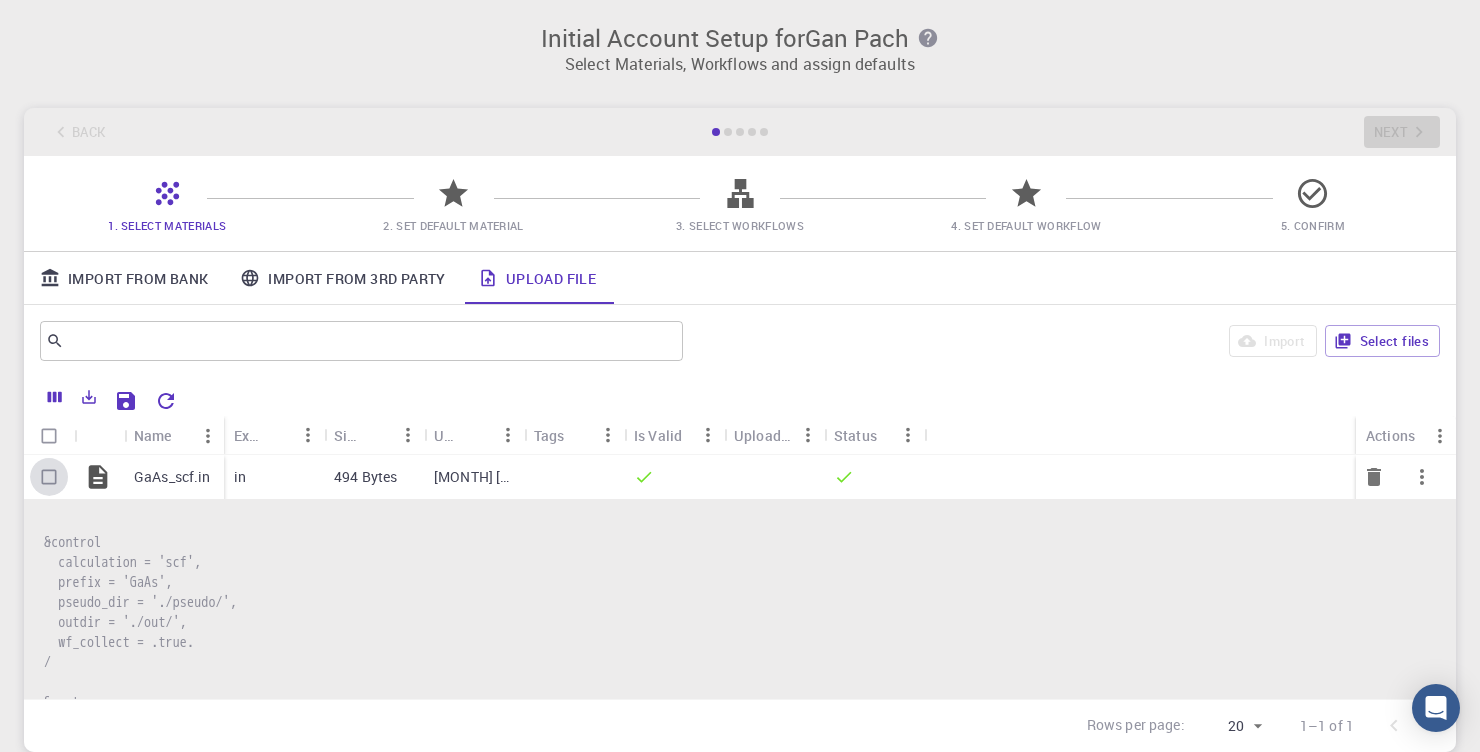 click at bounding box center [49, 477] 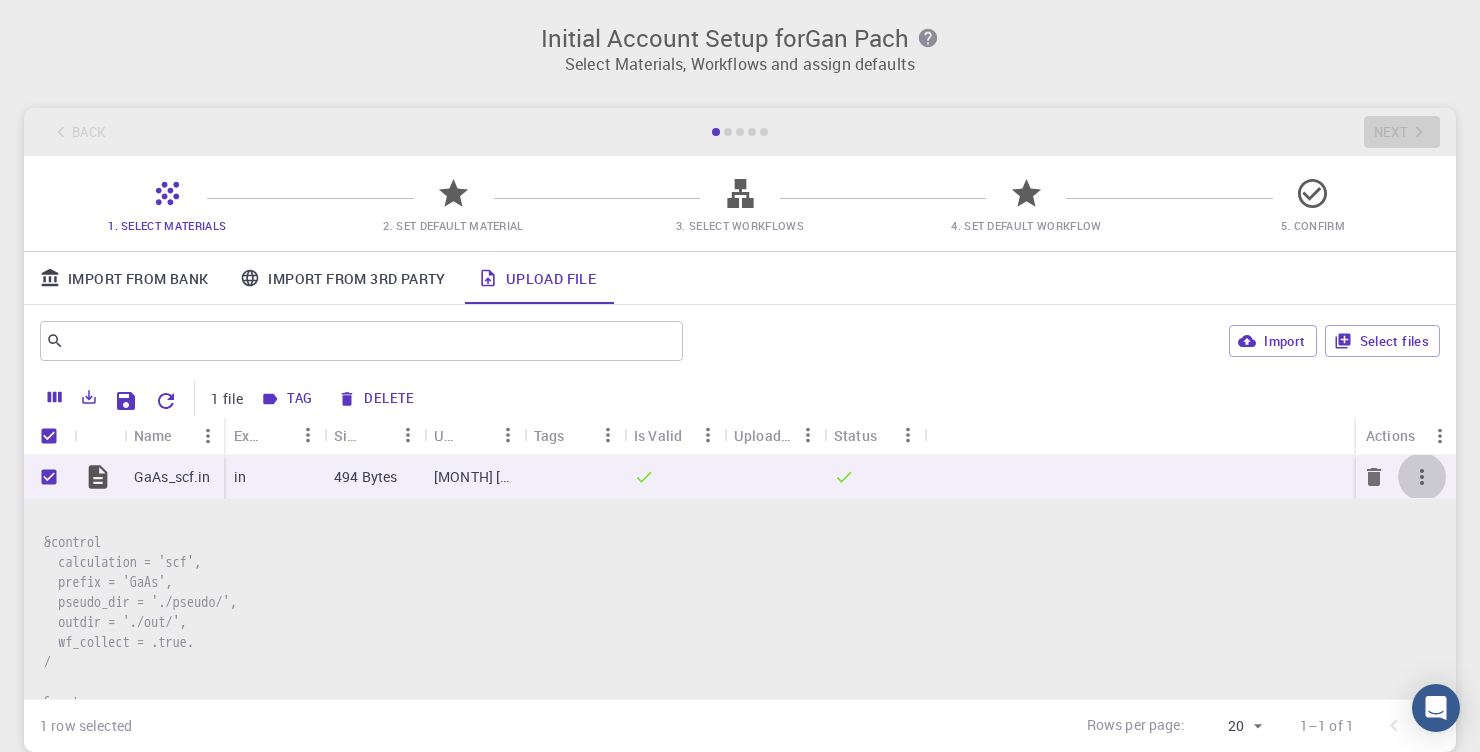 click 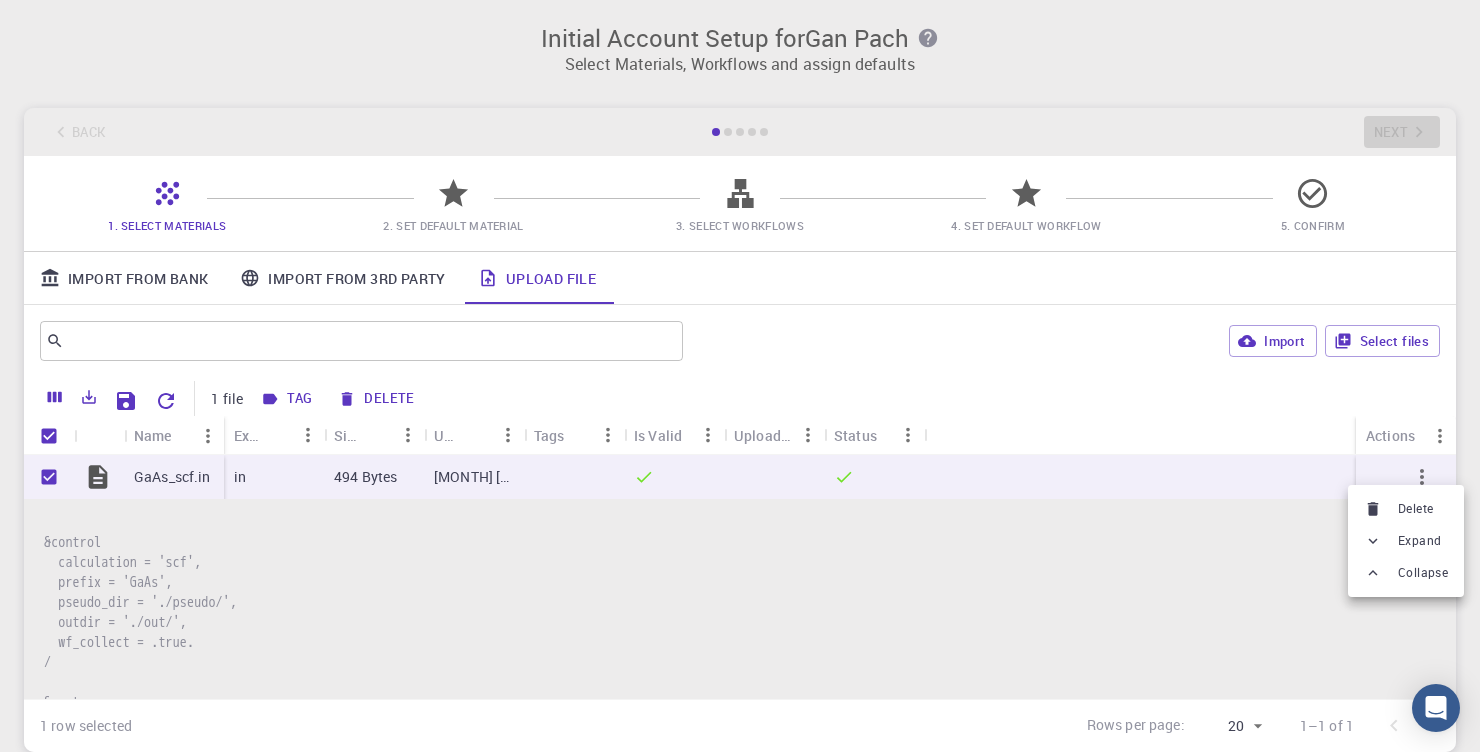 click at bounding box center (740, 376) 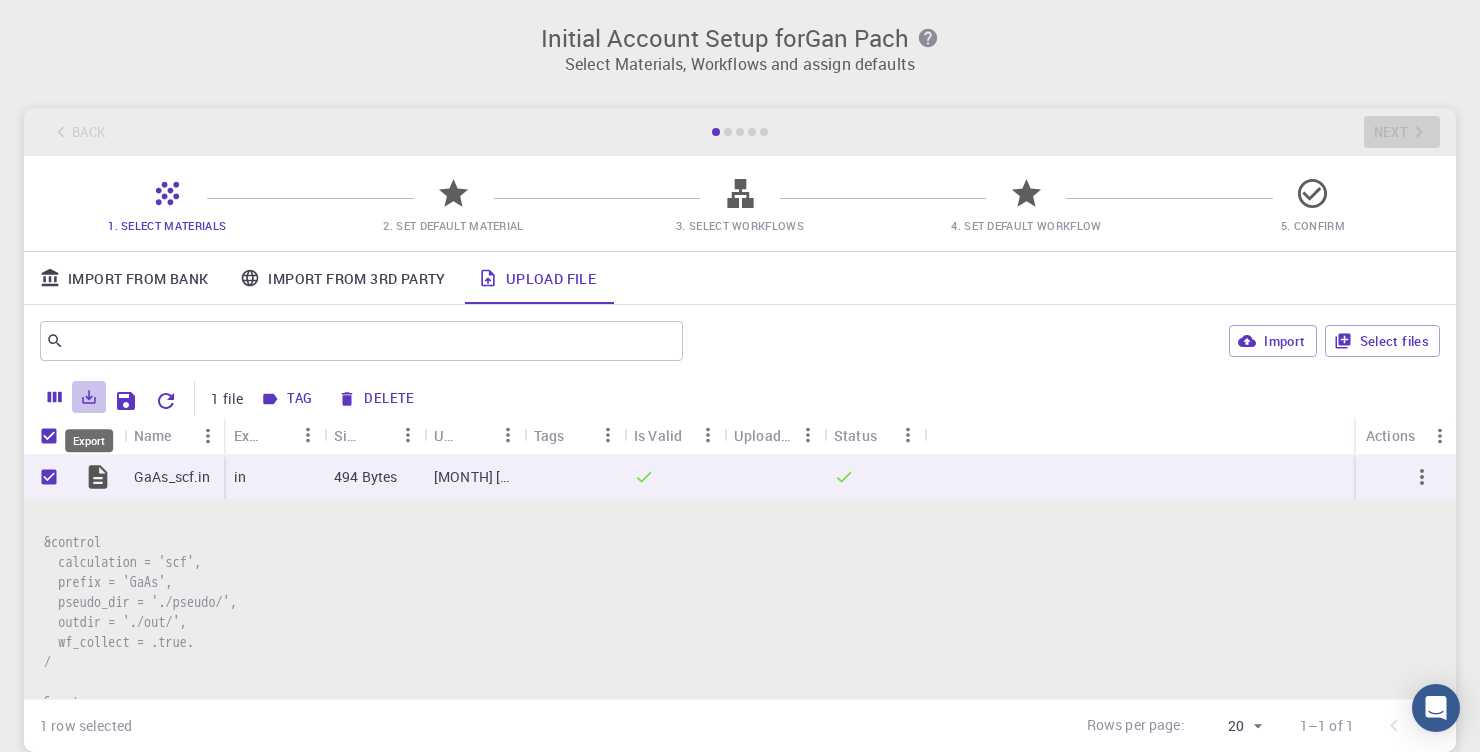click 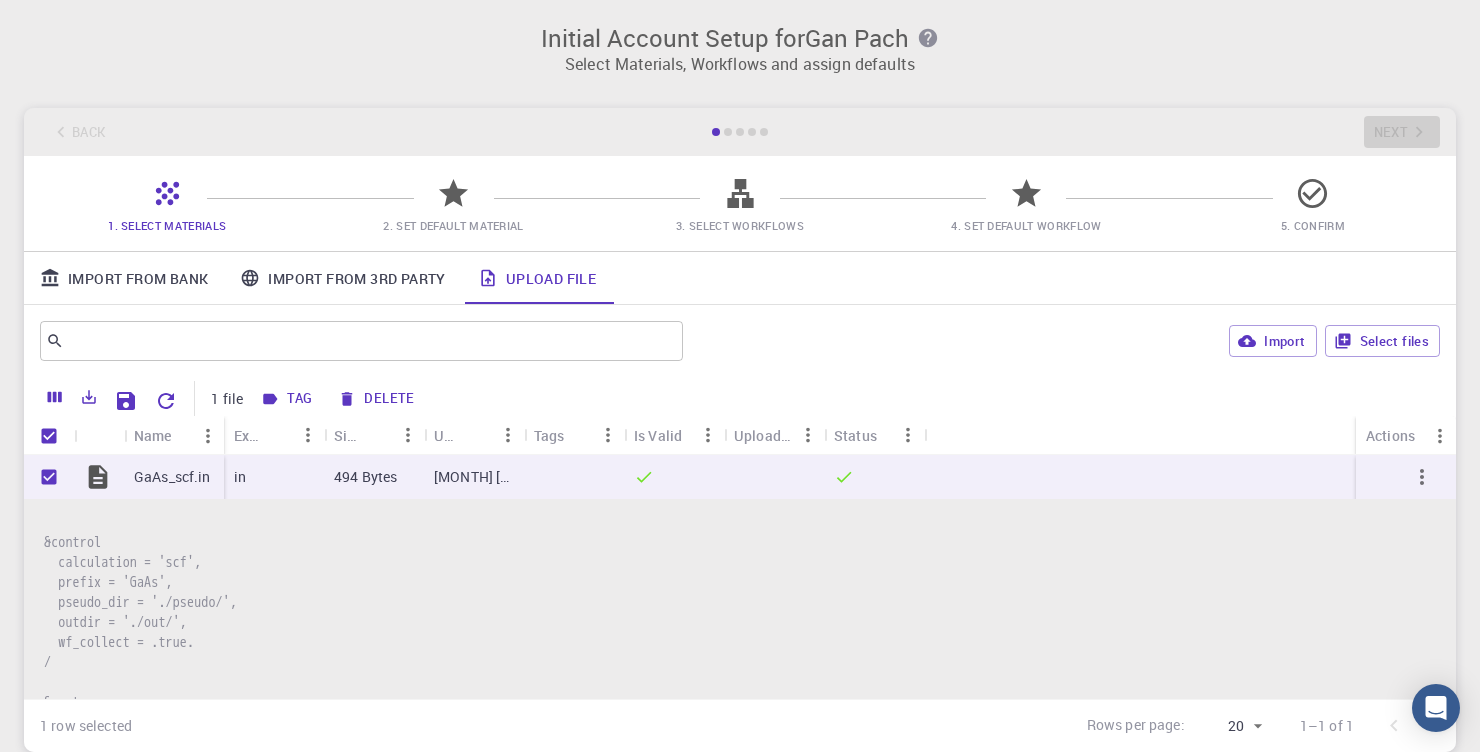 click on "Import Select files" at bounding box center [1065, 341] 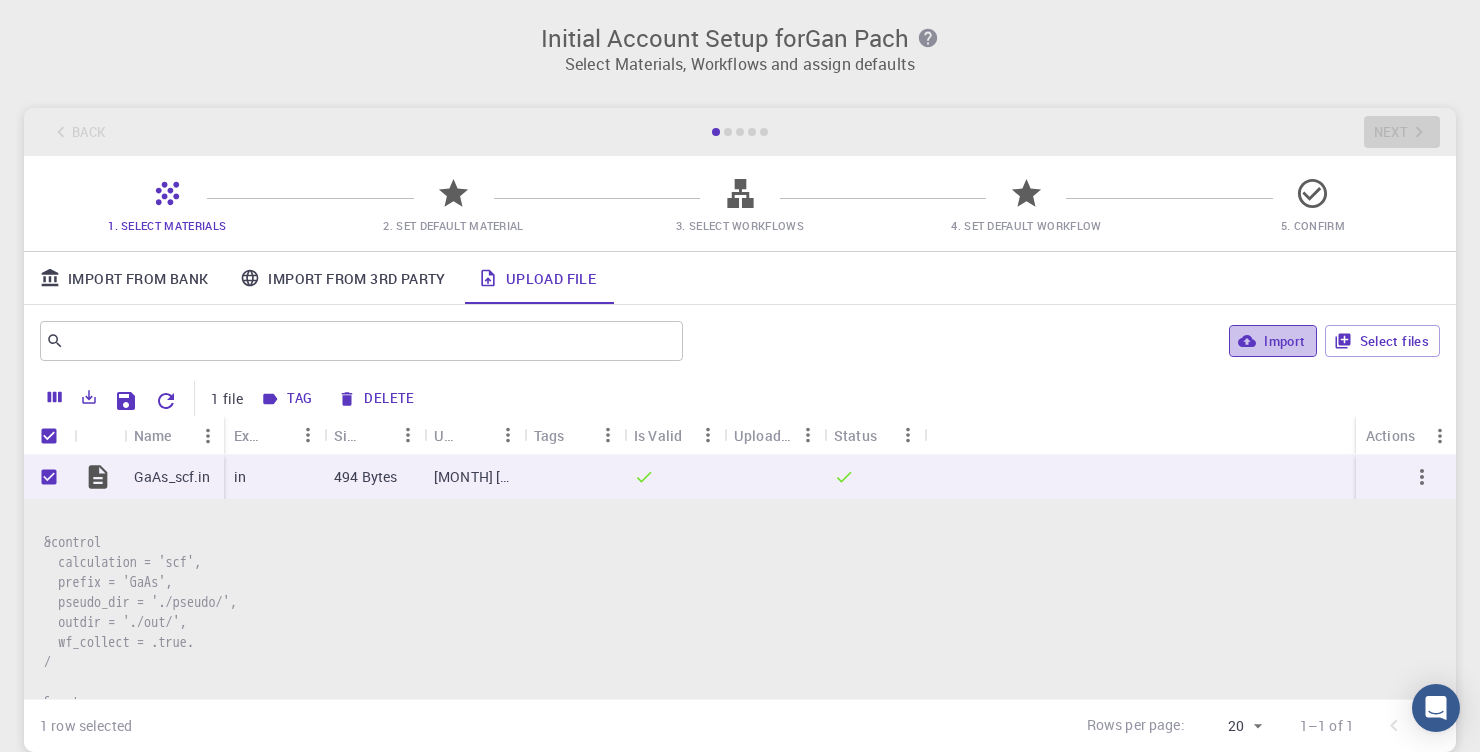 click 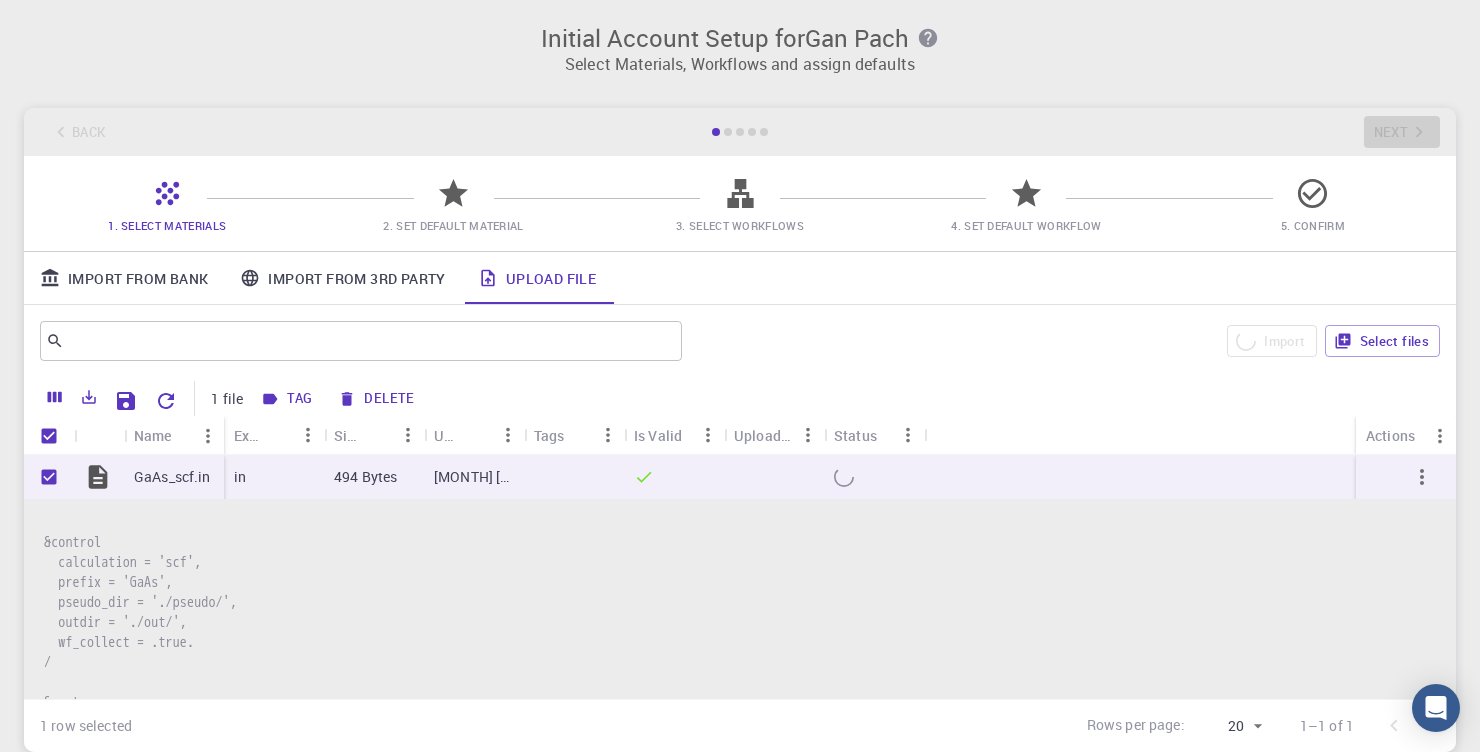 checkbox on "false" 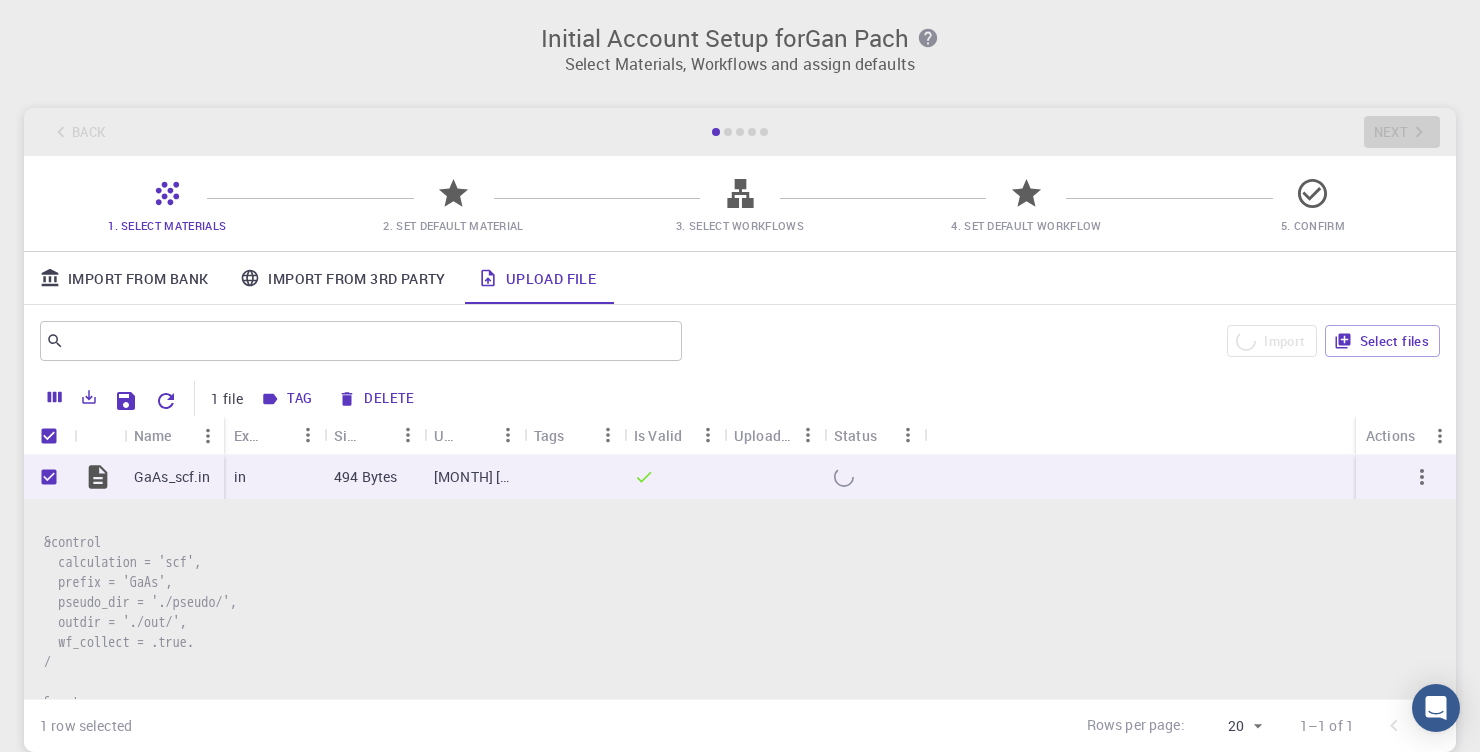 checkbox on "false" 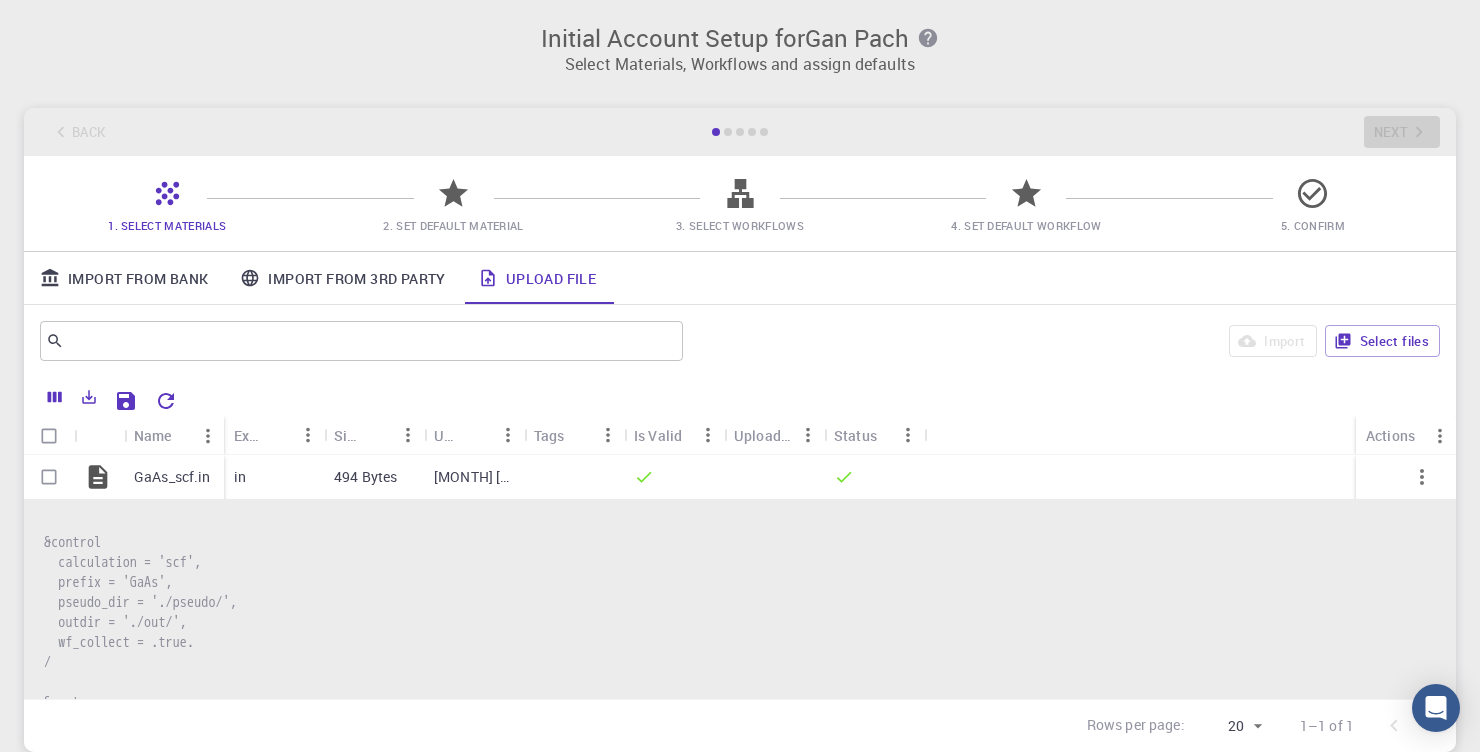 click at bounding box center (453, 201) 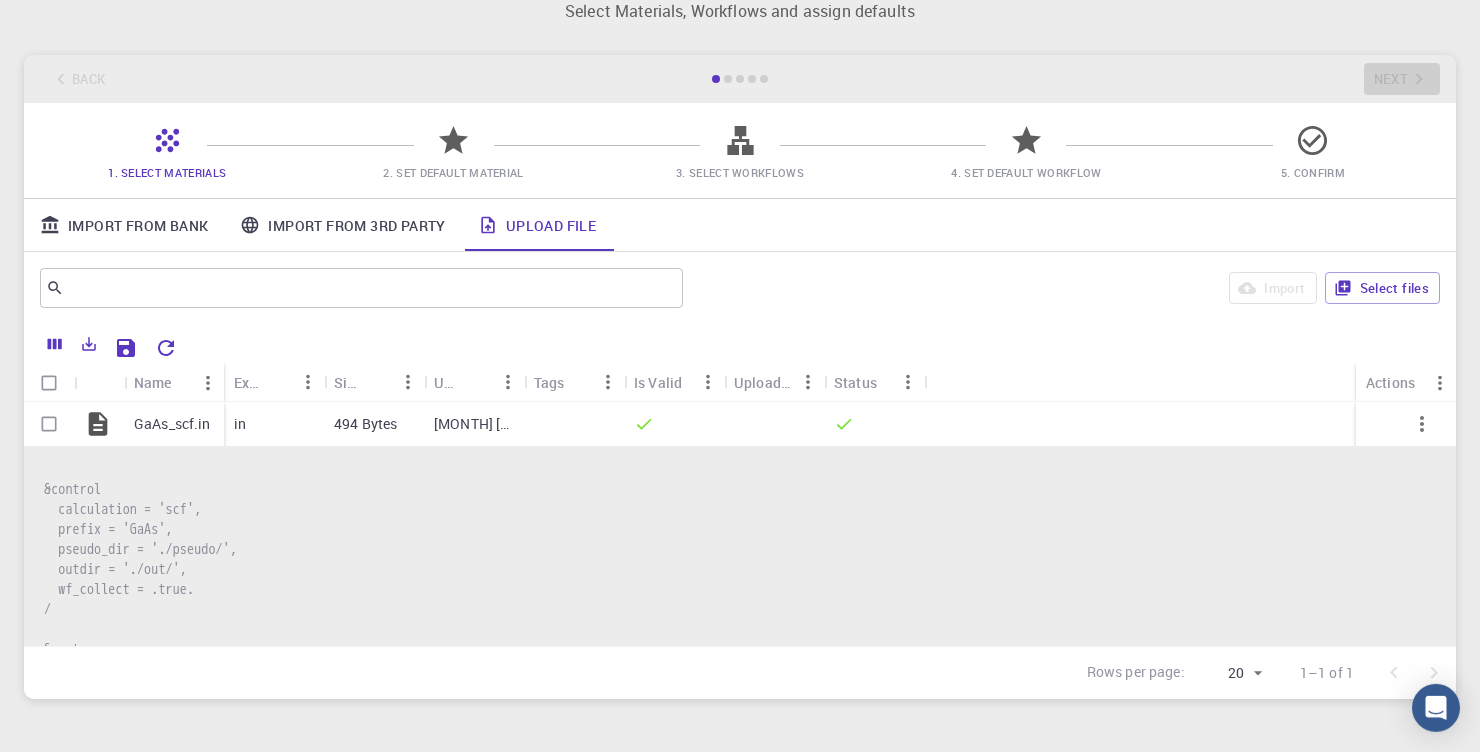 scroll, scrollTop: 0, scrollLeft: 0, axis: both 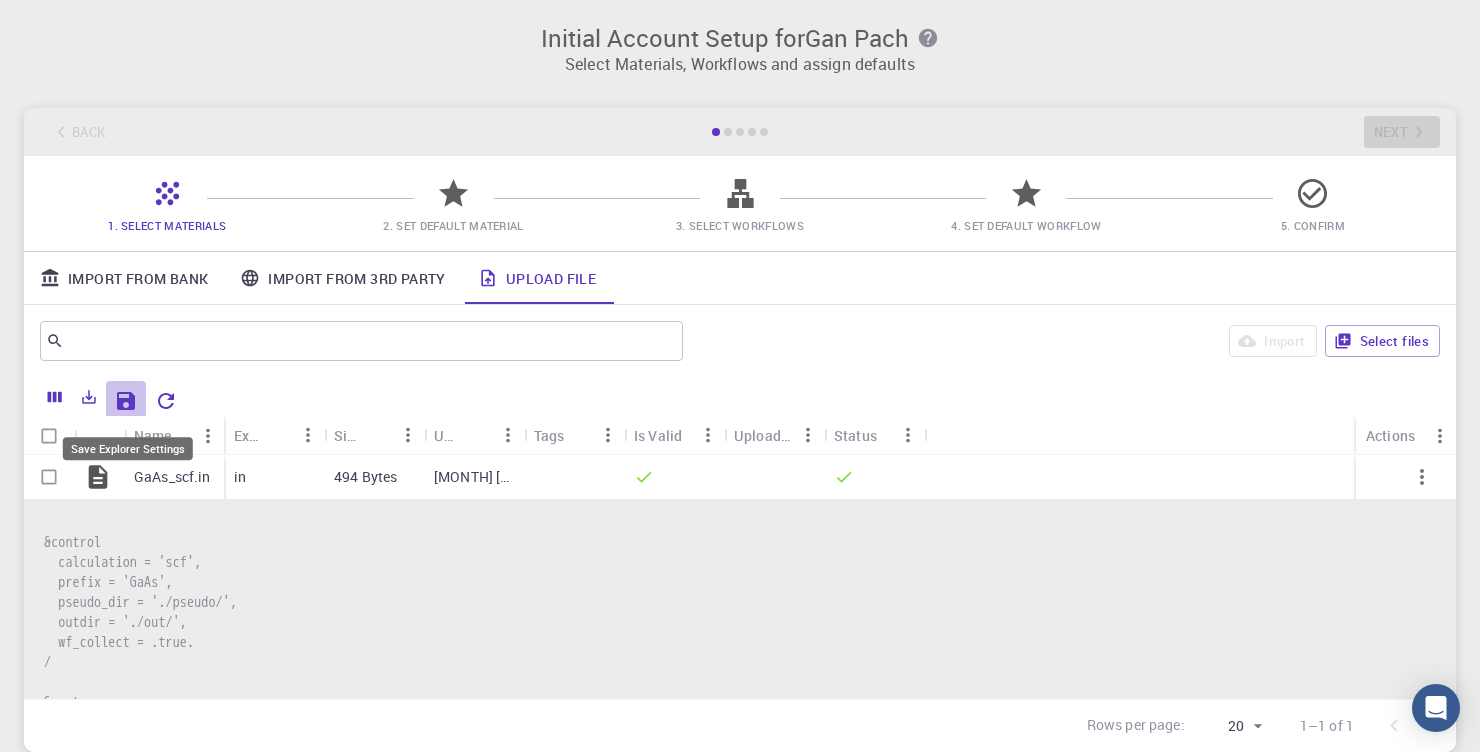 click at bounding box center [126, 401] 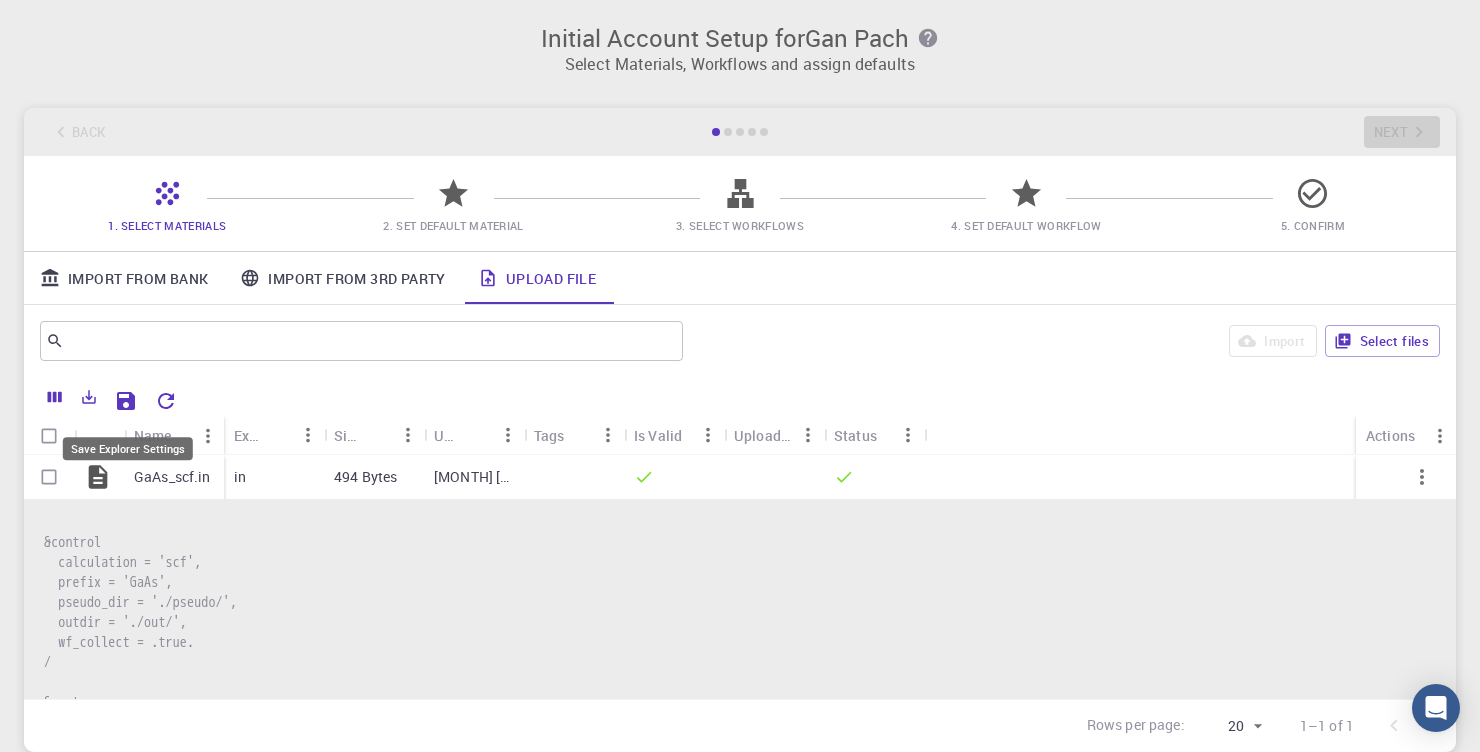 click at bounding box center (126, 401) 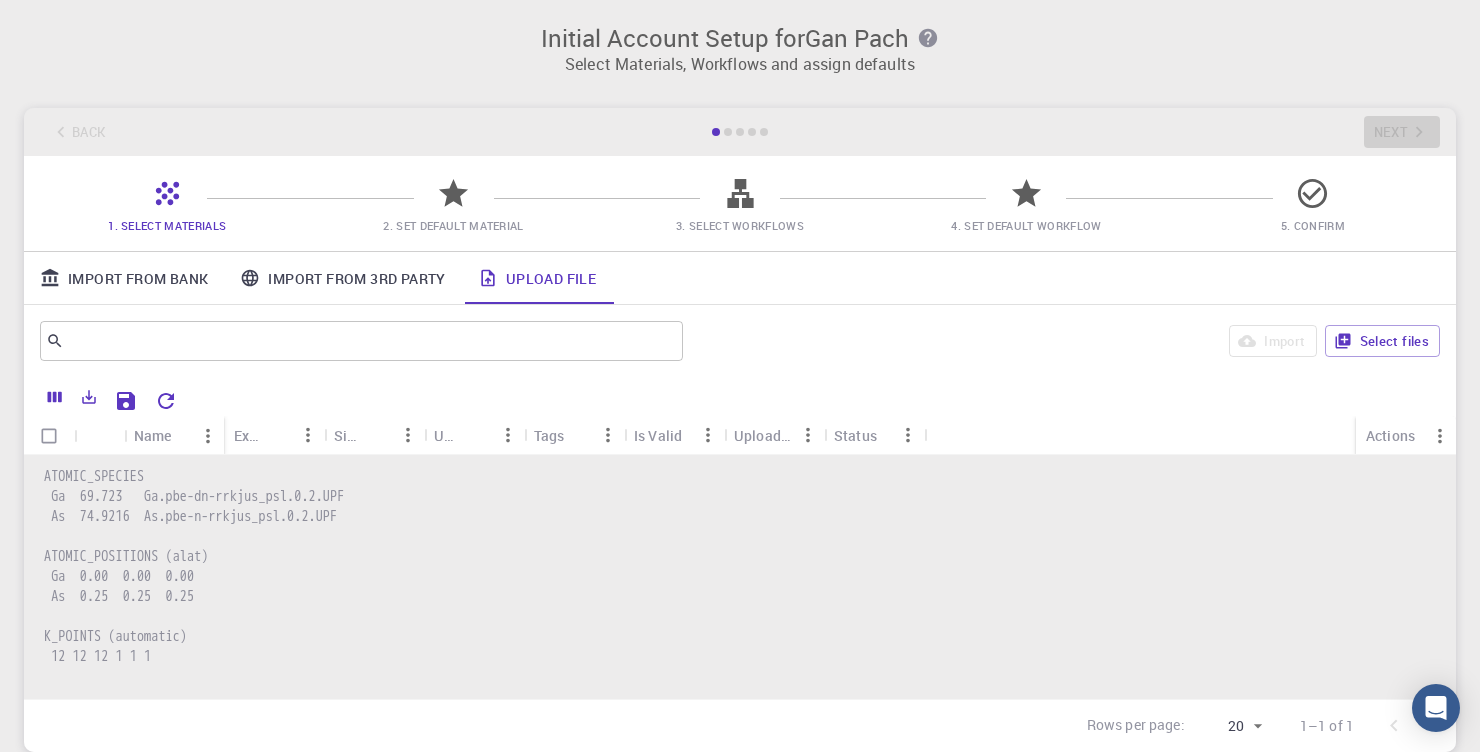 scroll, scrollTop: 528, scrollLeft: 0, axis: vertical 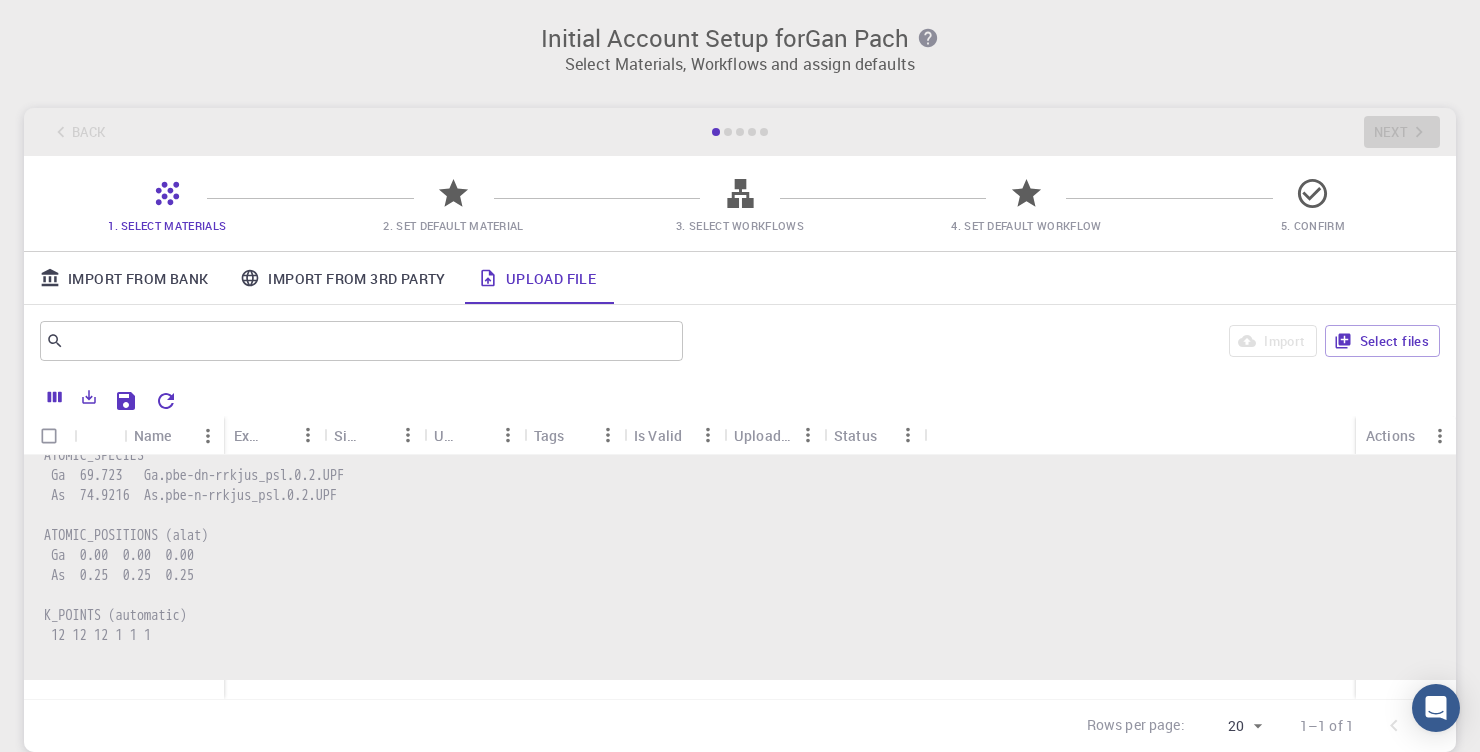 click on "2. Set Default Material" at bounding box center (453, 211) 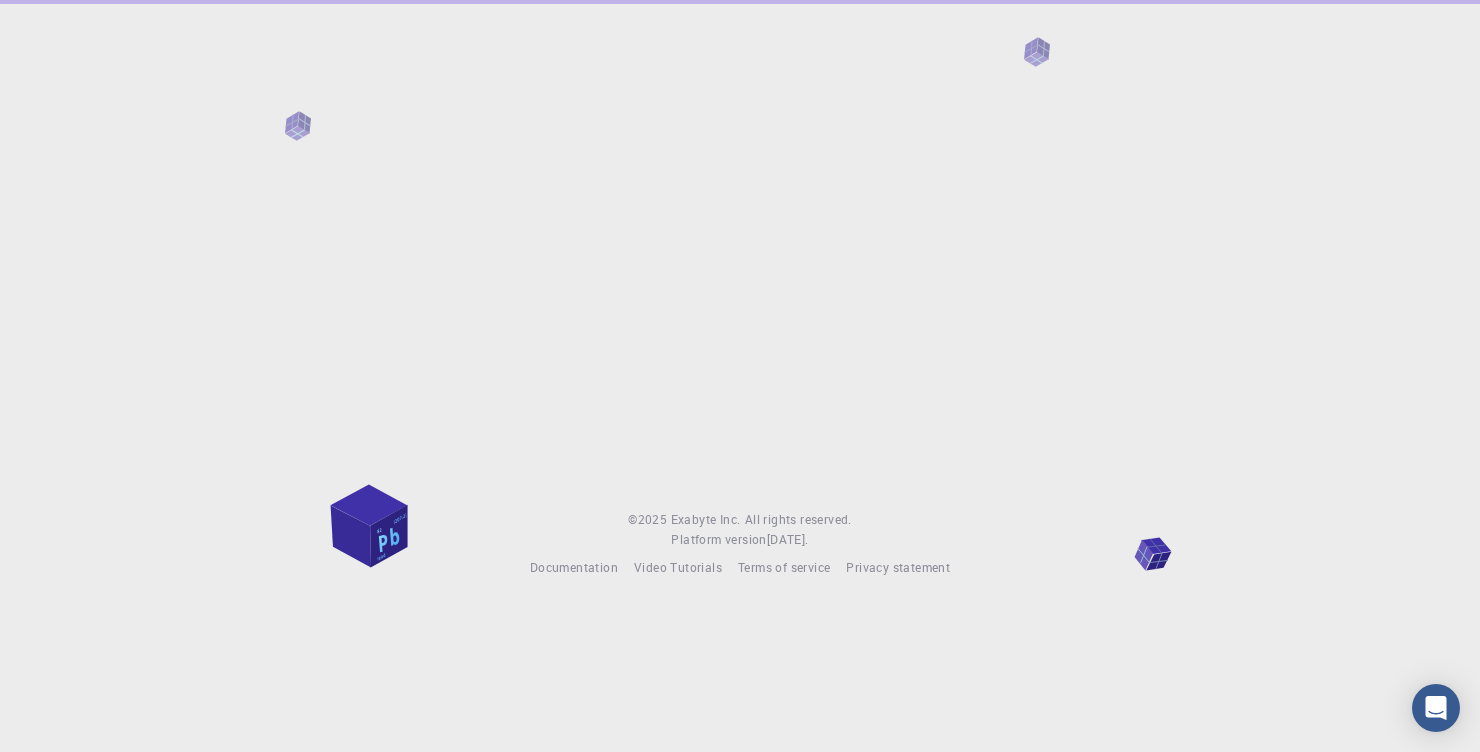 scroll, scrollTop: 0, scrollLeft: 0, axis: both 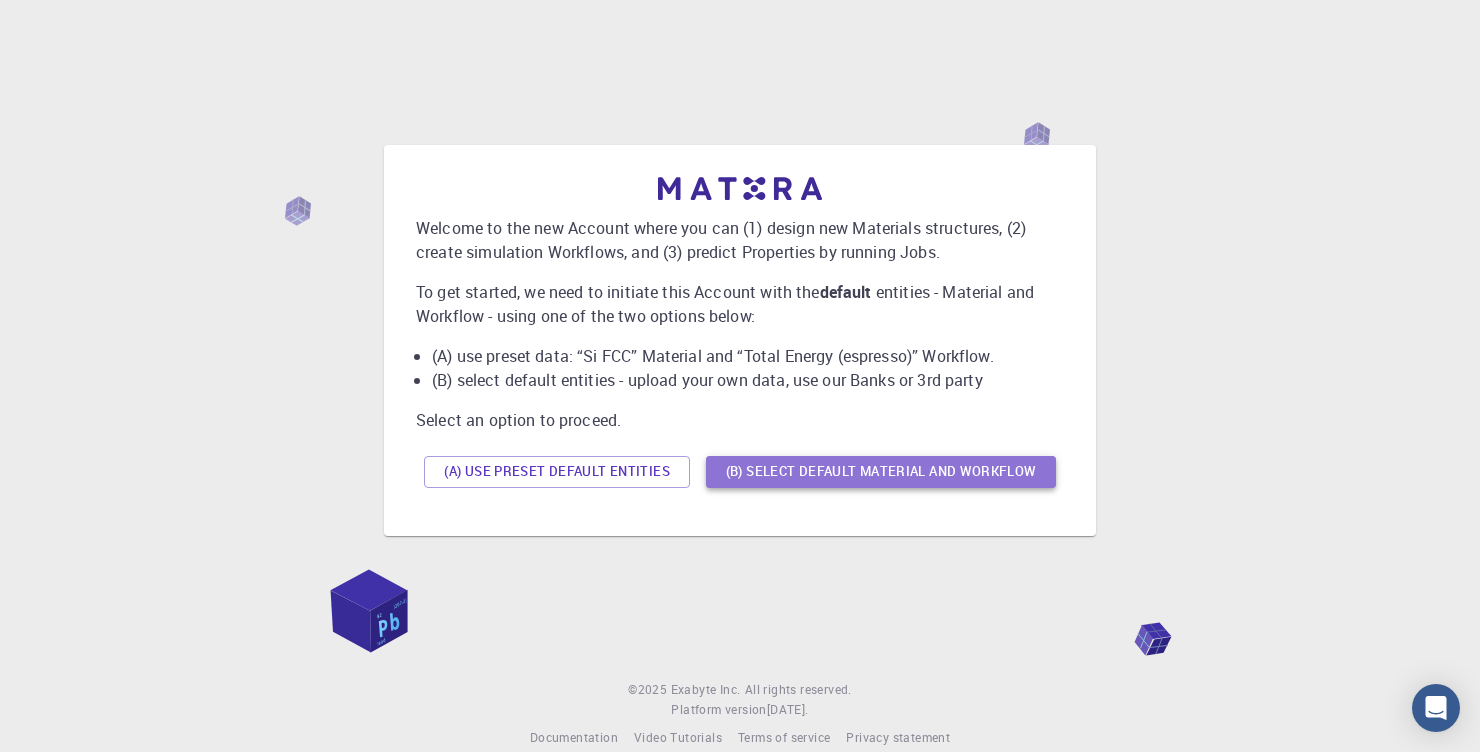 click on "(B) Select default material and workflow" at bounding box center [881, 472] 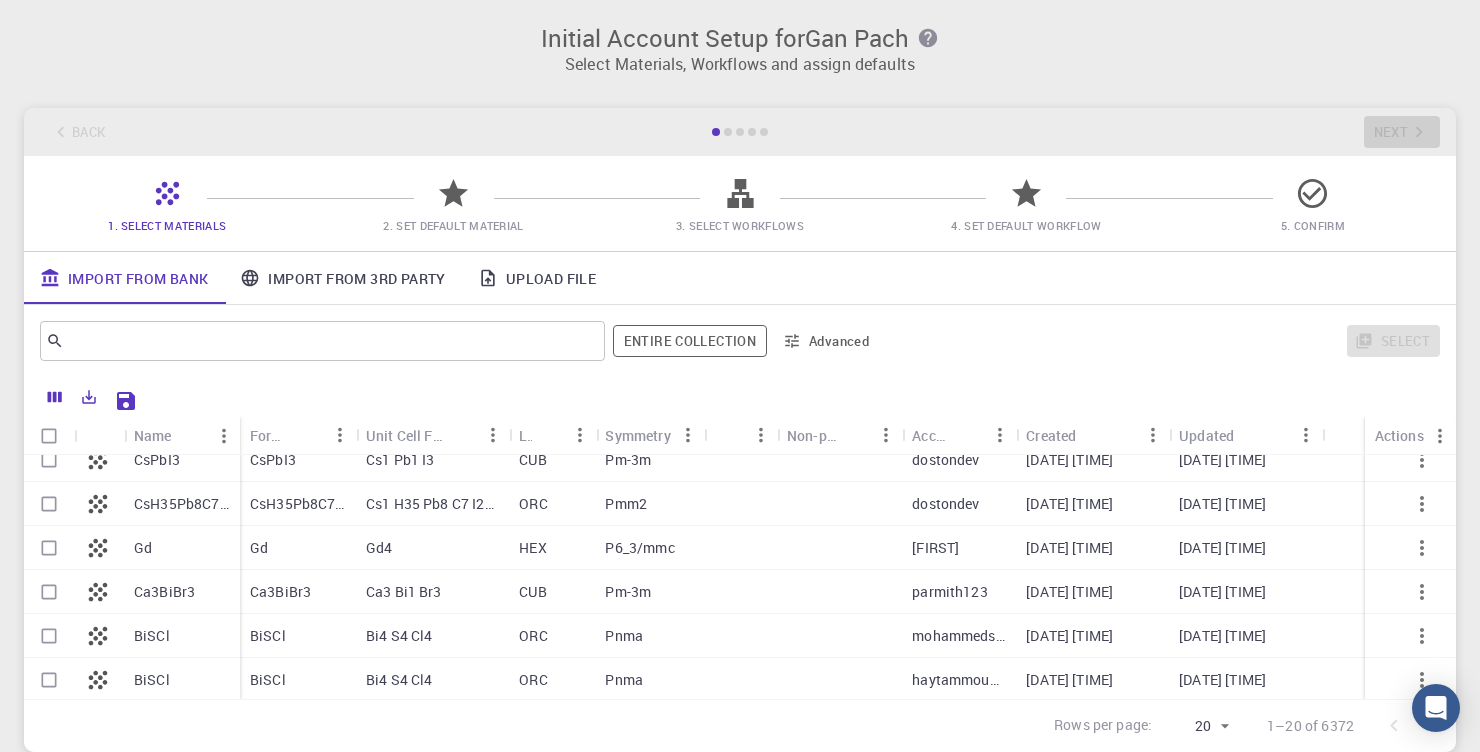 scroll, scrollTop: 635, scrollLeft: 0, axis: vertical 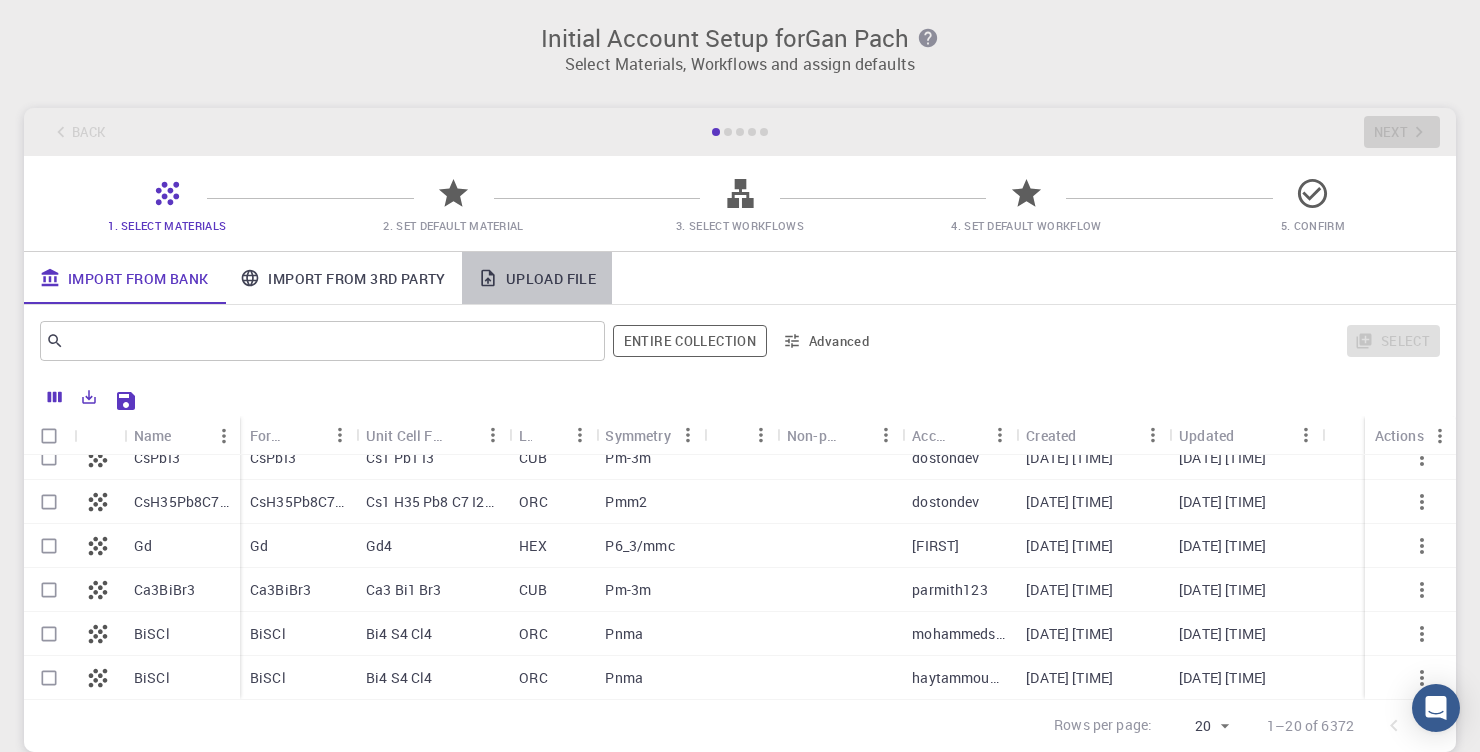 click on "Upload File" at bounding box center [537, 278] 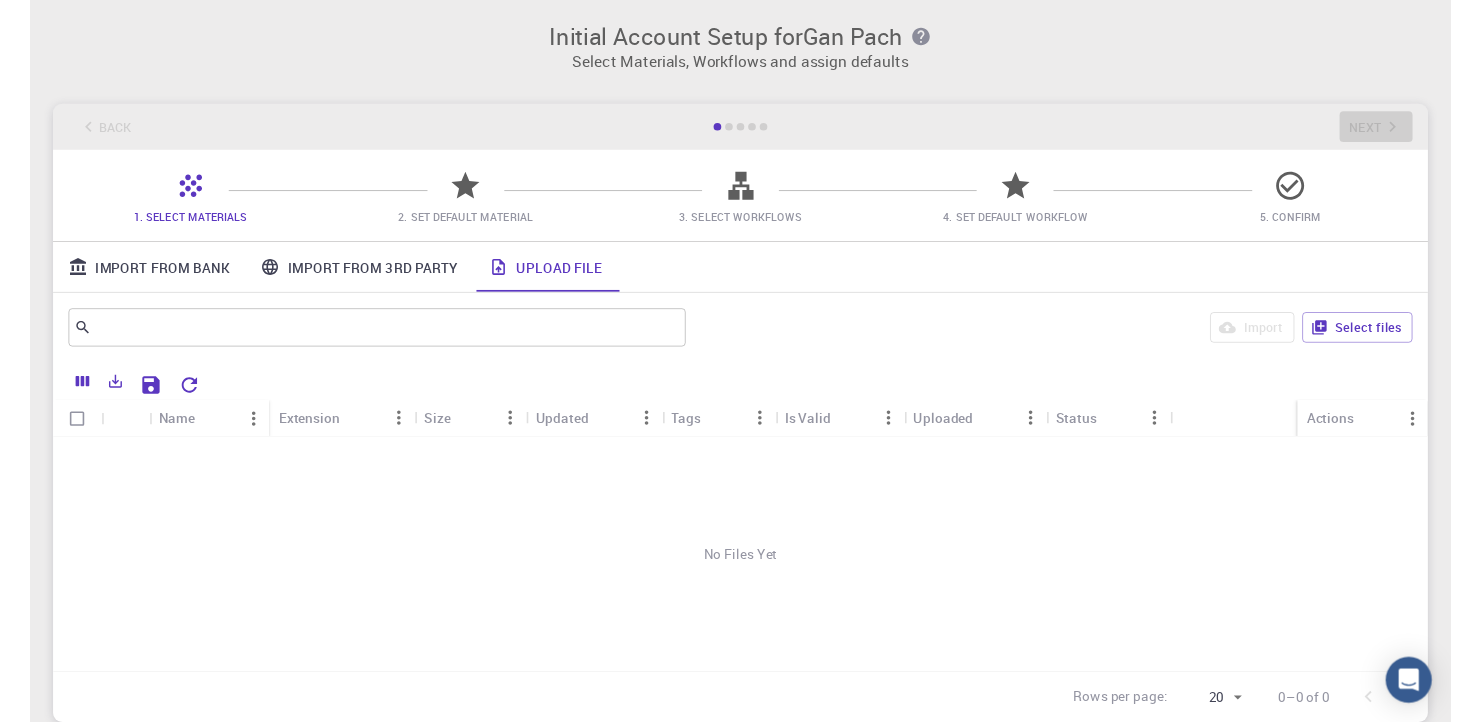 scroll, scrollTop: 159, scrollLeft: 0, axis: vertical 